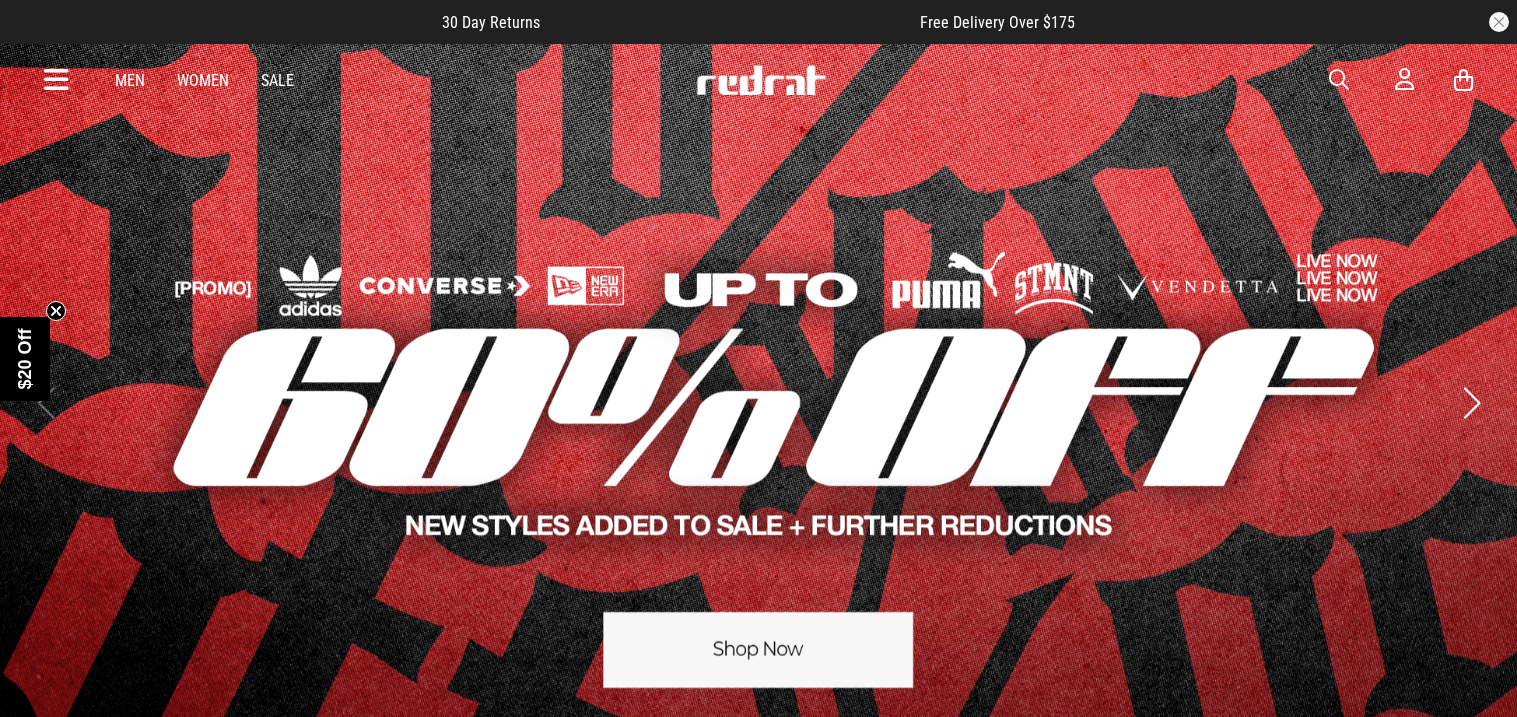 scroll, scrollTop: 0, scrollLeft: 0, axis: both 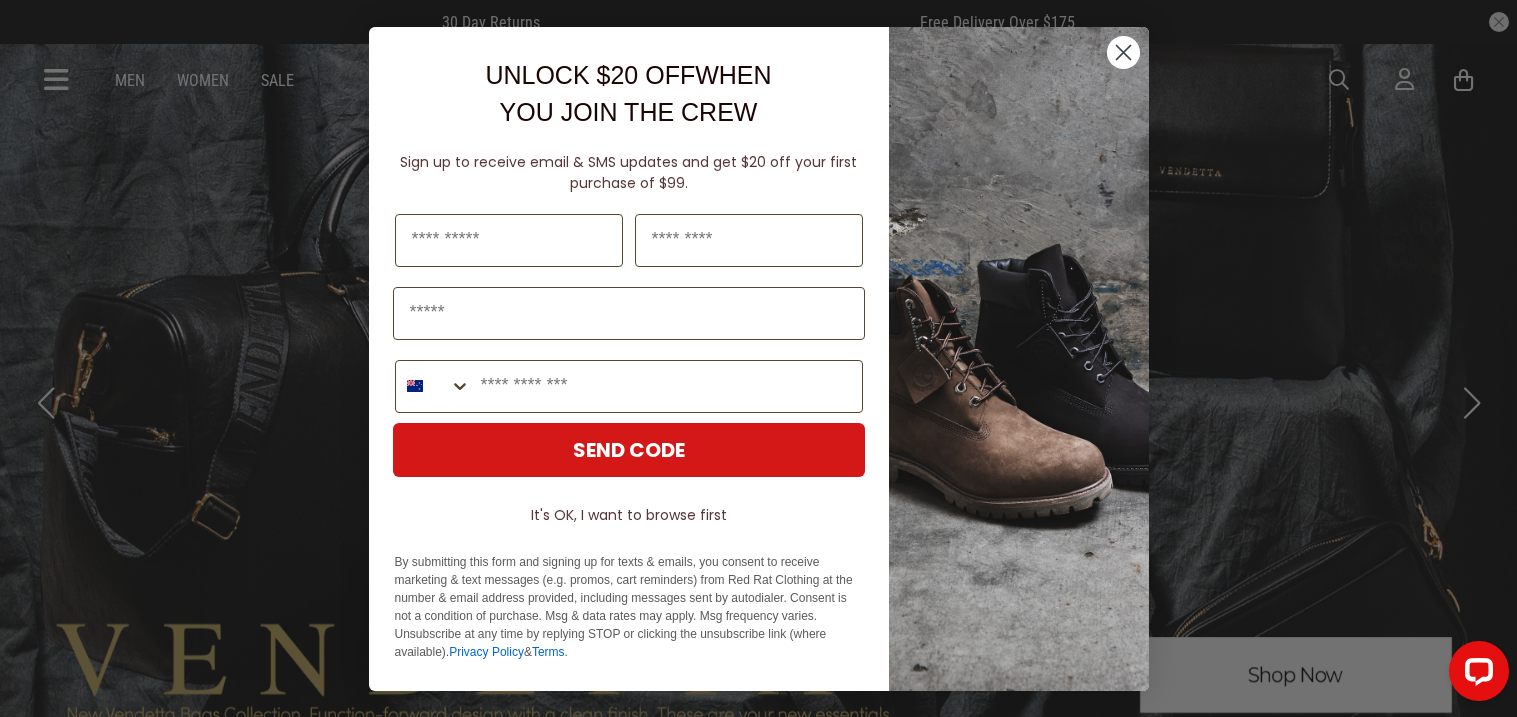 click 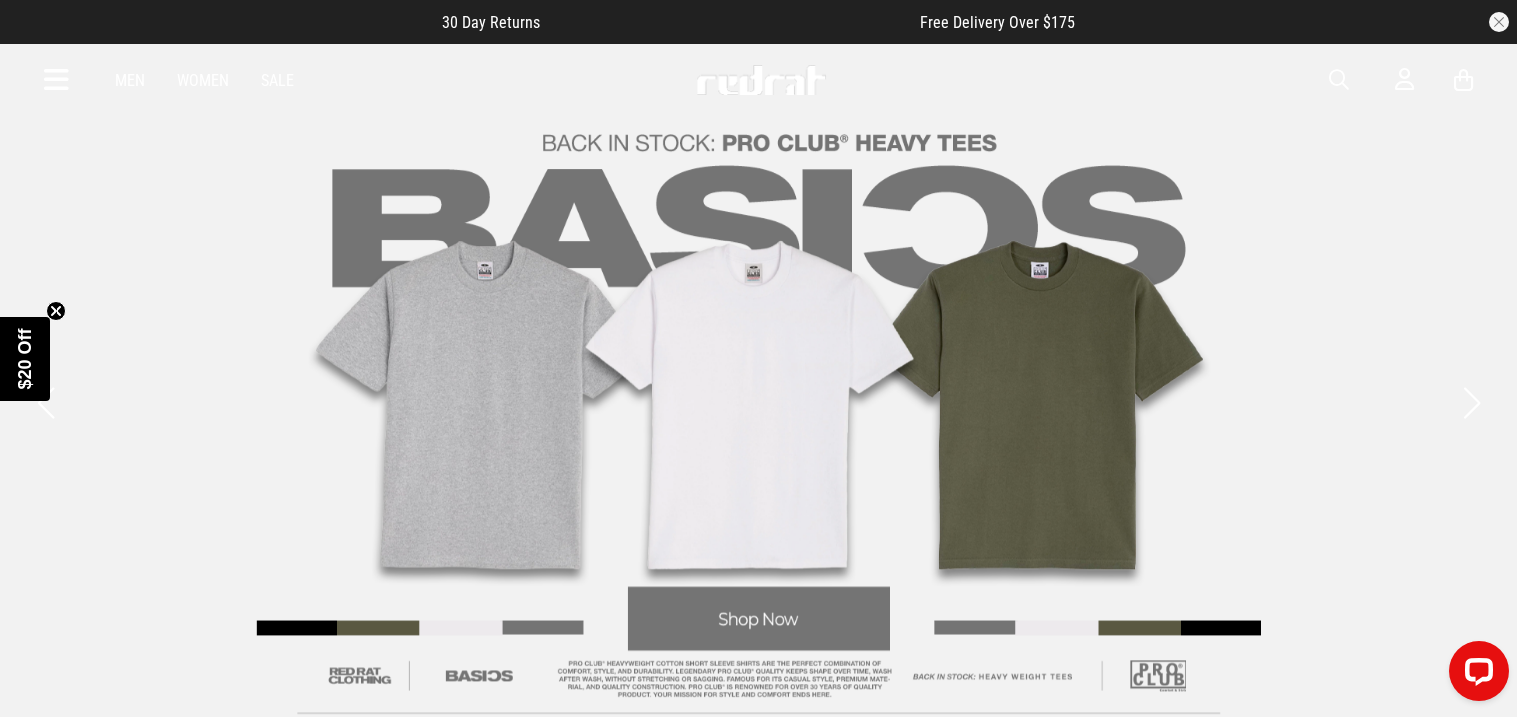 click at bounding box center [56, 80] 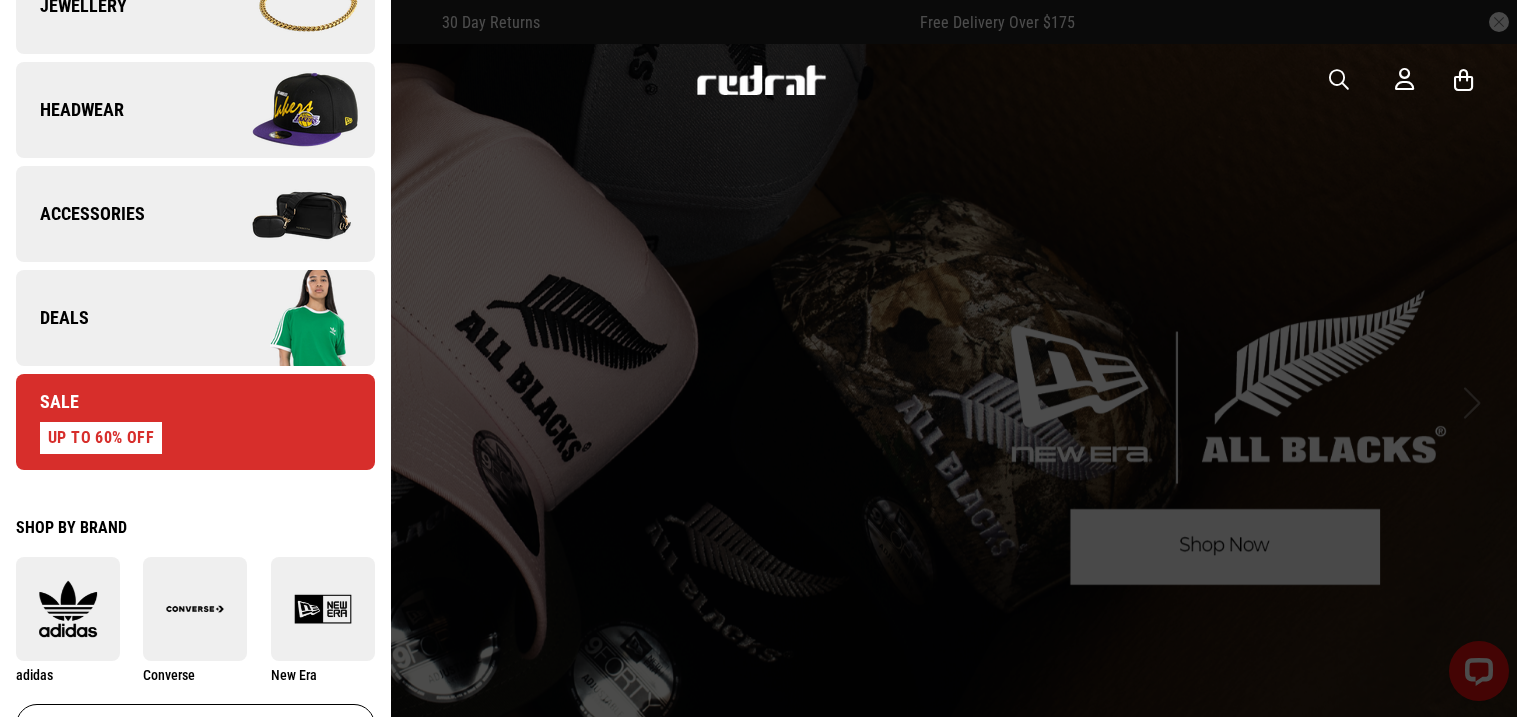 scroll, scrollTop: 676, scrollLeft: 0, axis: vertical 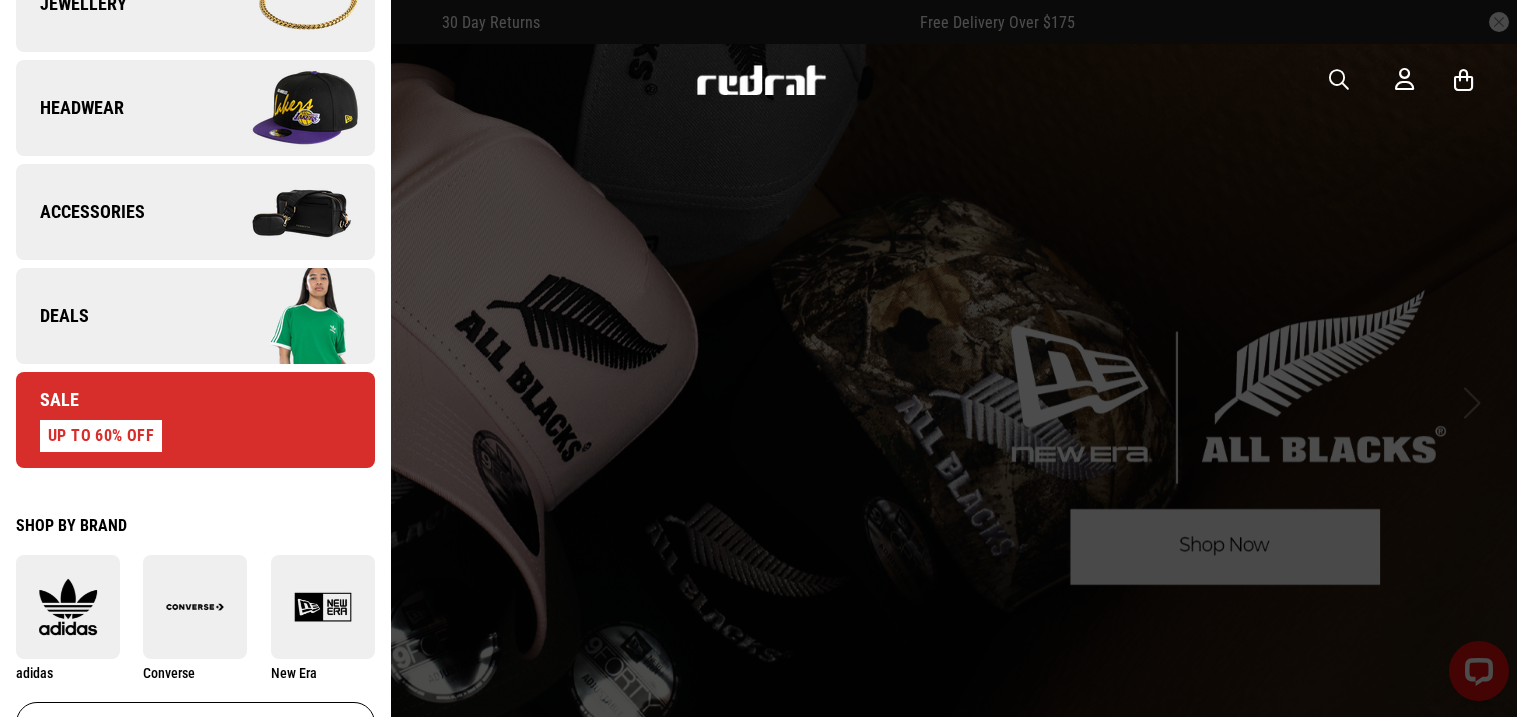 click at bounding box center (284, 212) 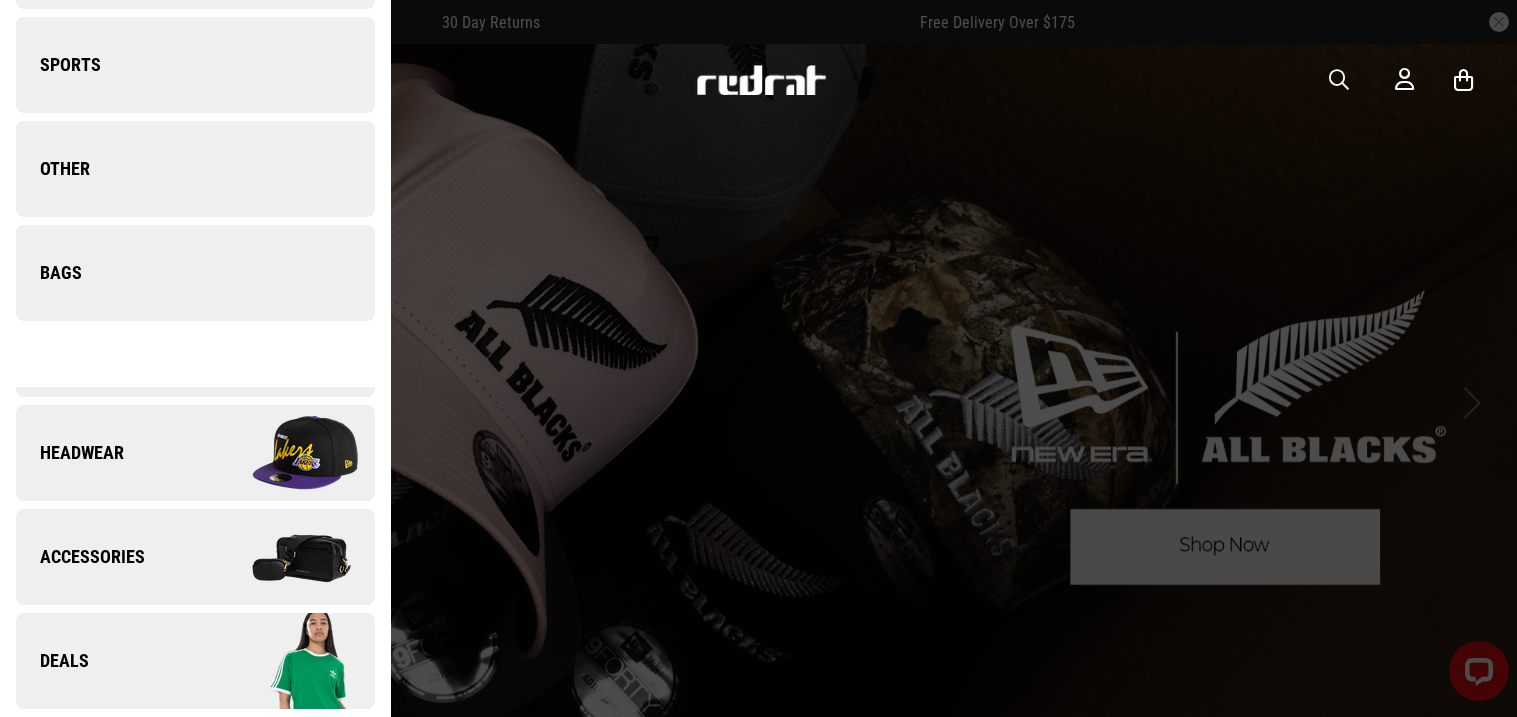 scroll, scrollTop: 0, scrollLeft: 0, axis: both 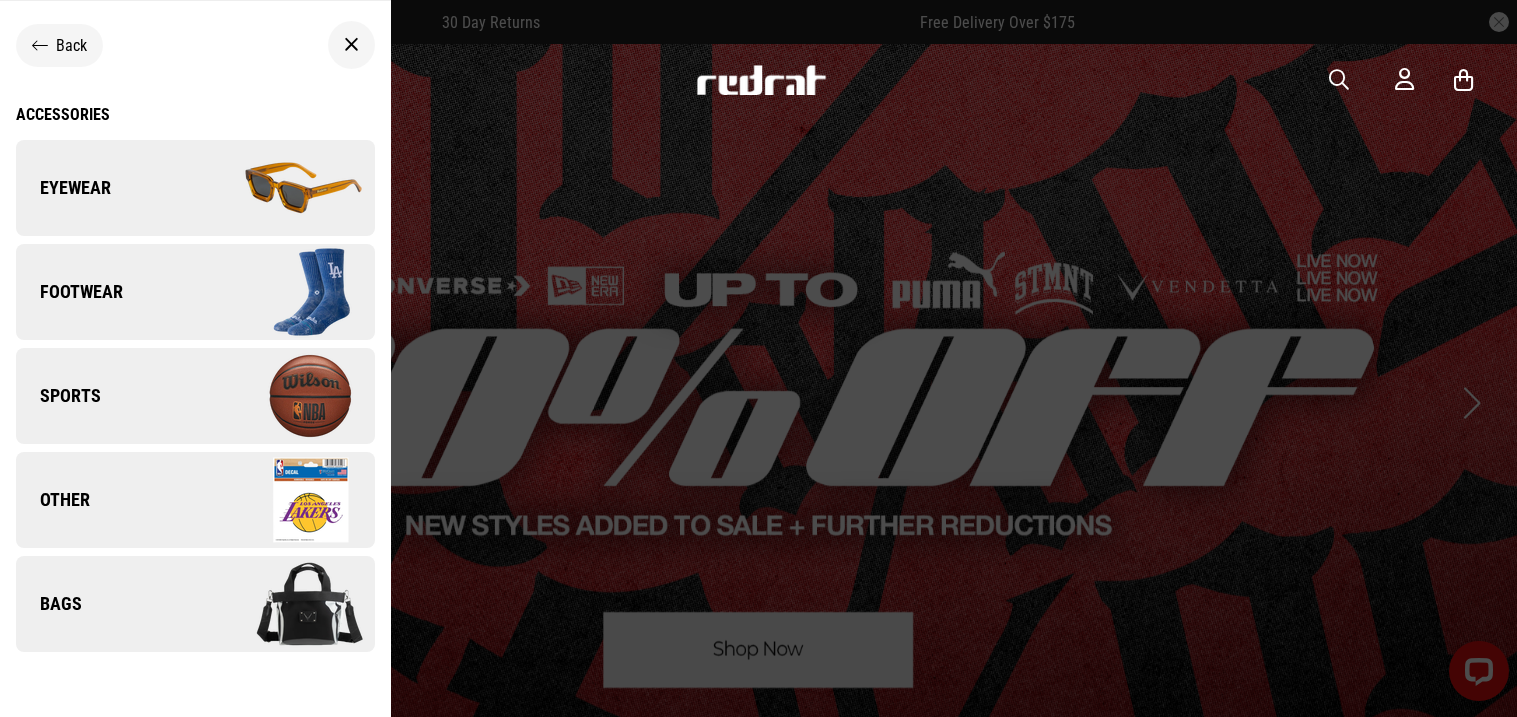 click at bounding box center (284, 604) 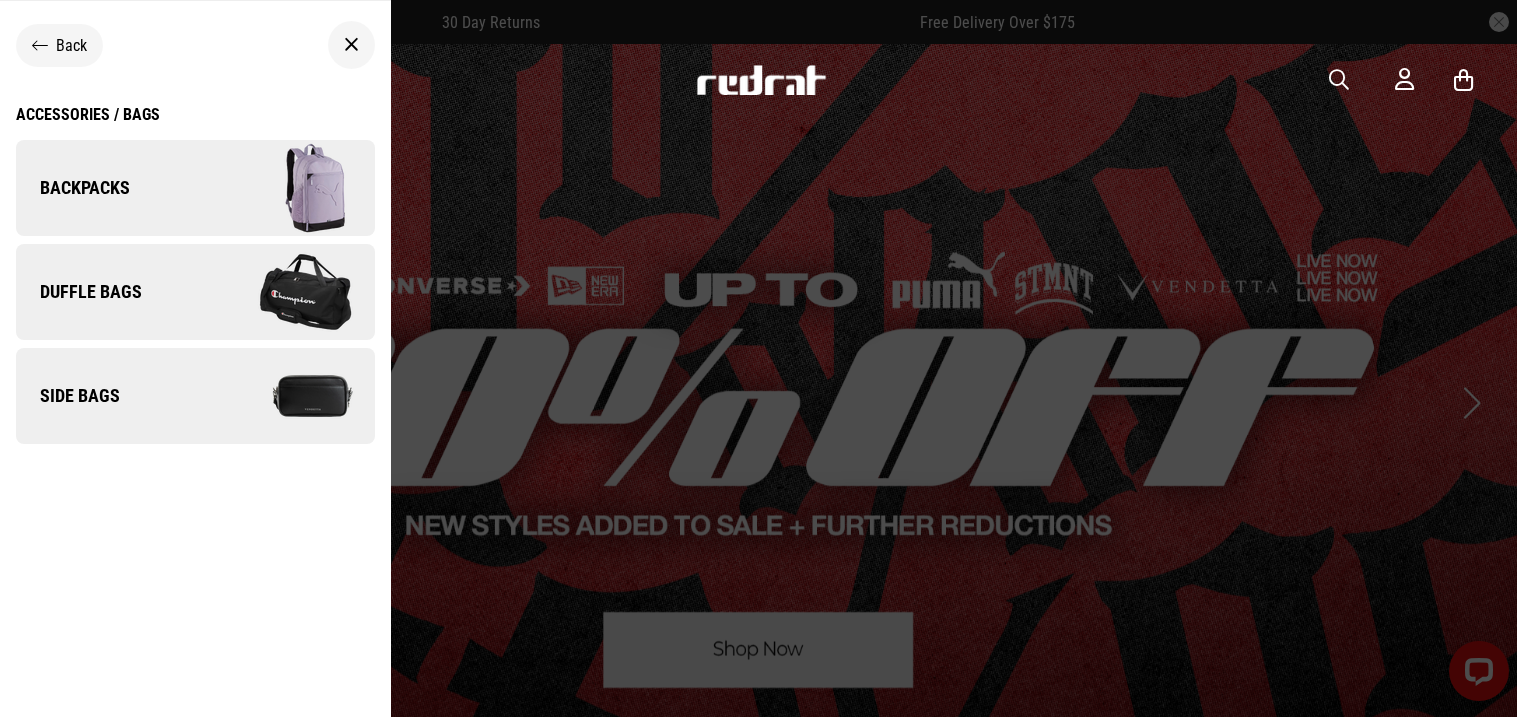 click at bounding box center [284, 188] 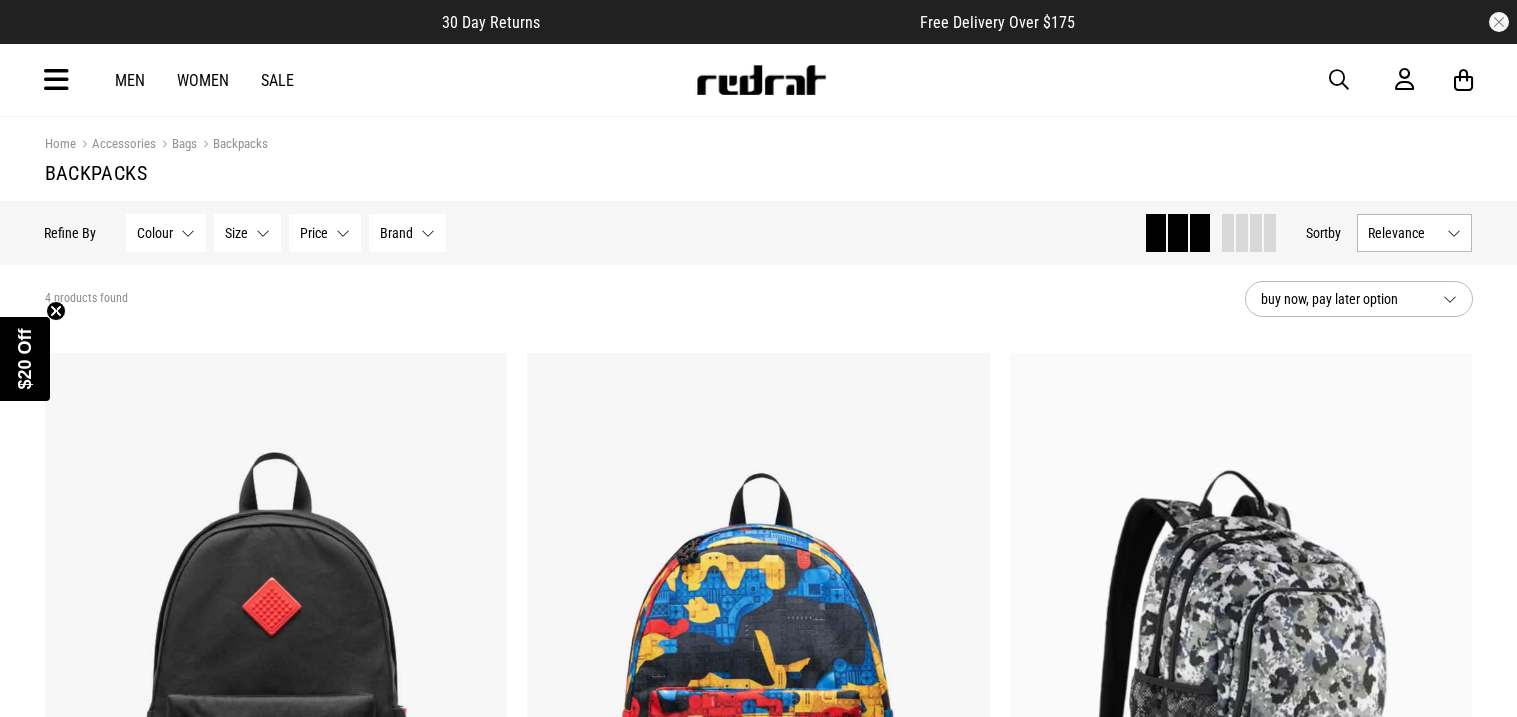 scroll, scrollTop: 0, scrollLeft: 0, axis: both 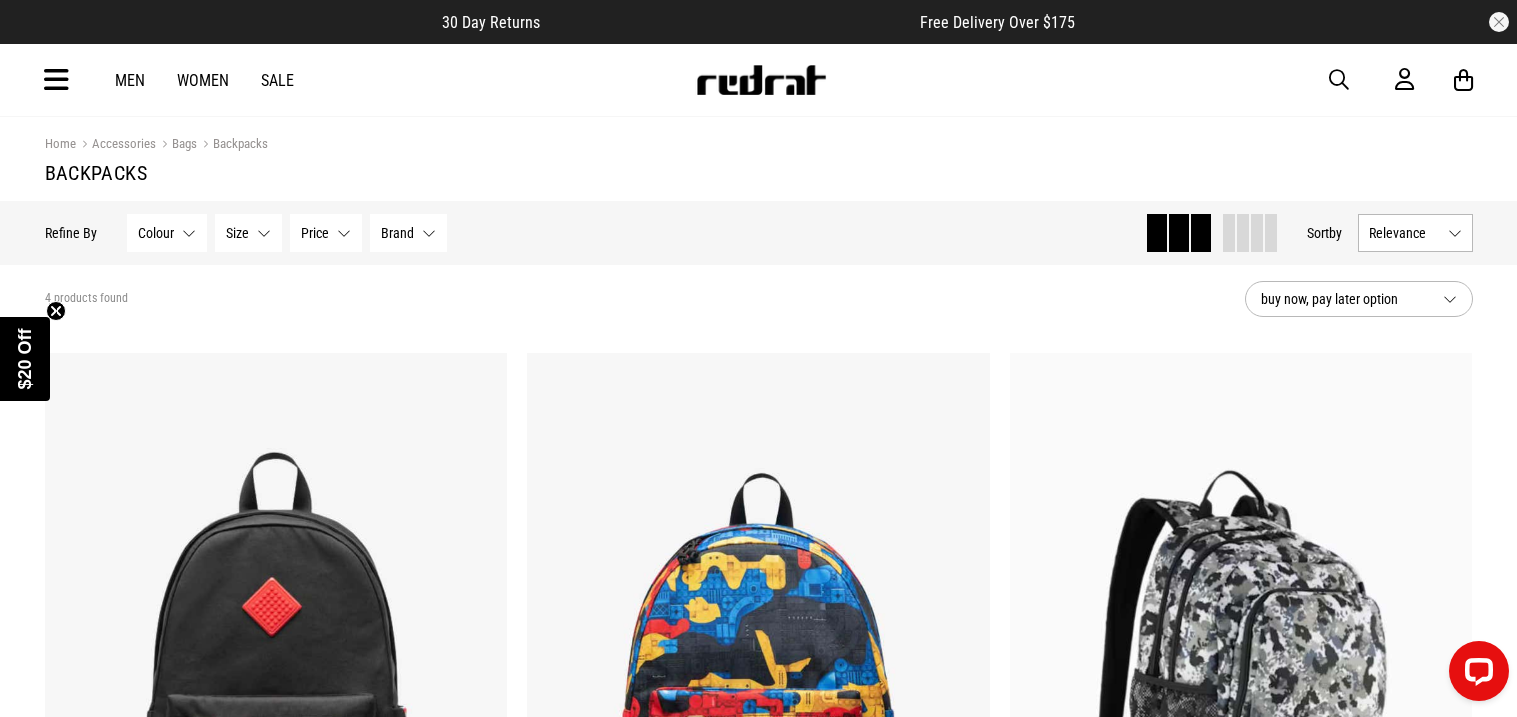 click at bounding box center [56, 80] 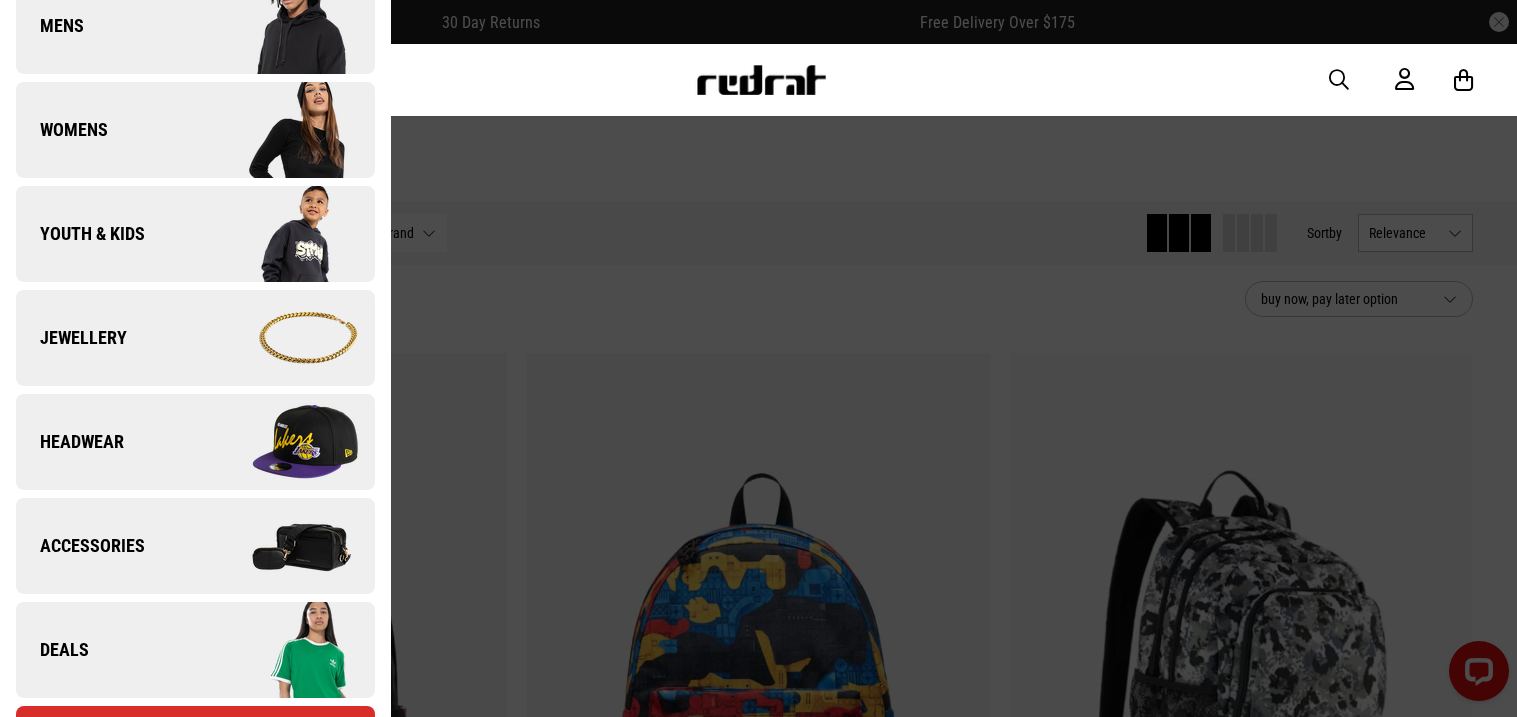 scroll, scrollTop: 365, scrollLeft: 0, axis: vertical 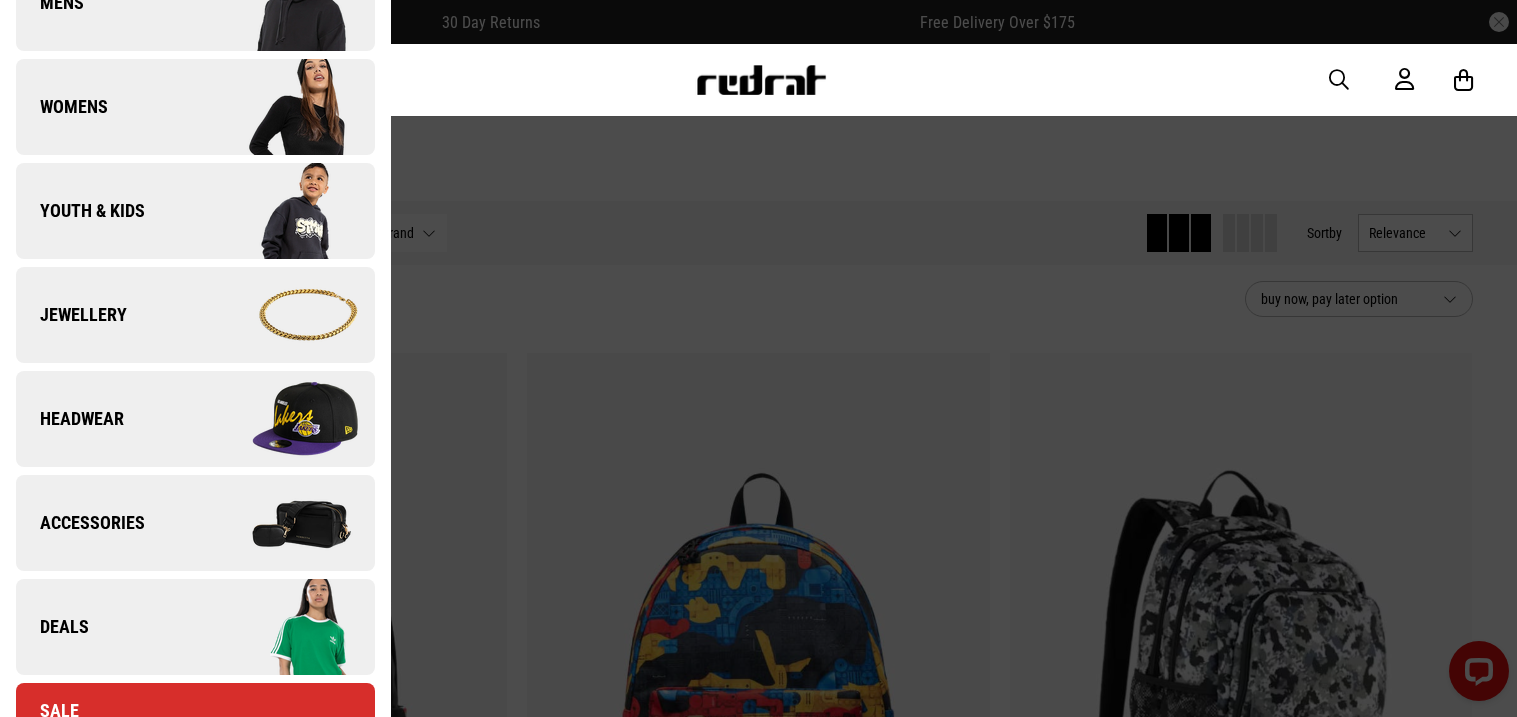click at bounding box center [284, 315] 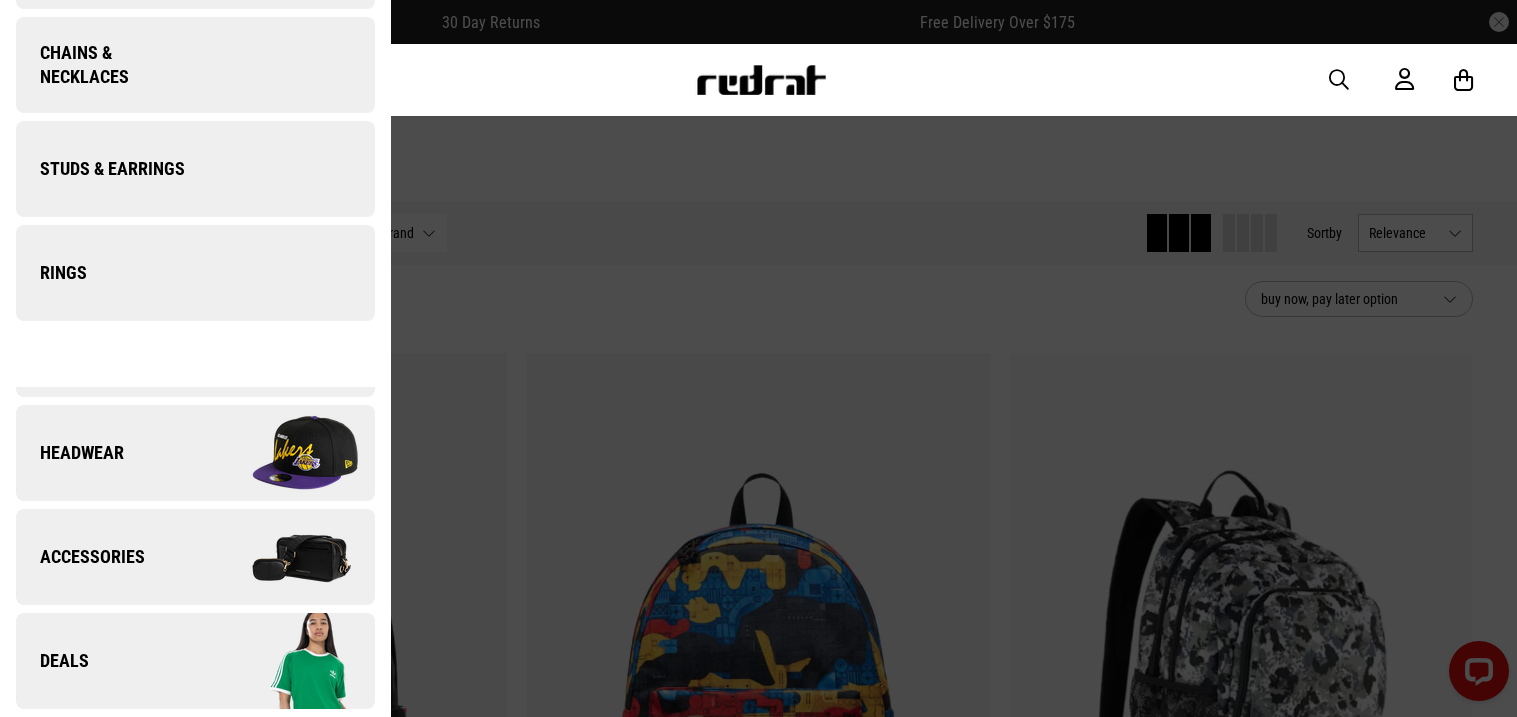 scroll, scrollTop: 0, scrollLeft: 0, axis: both 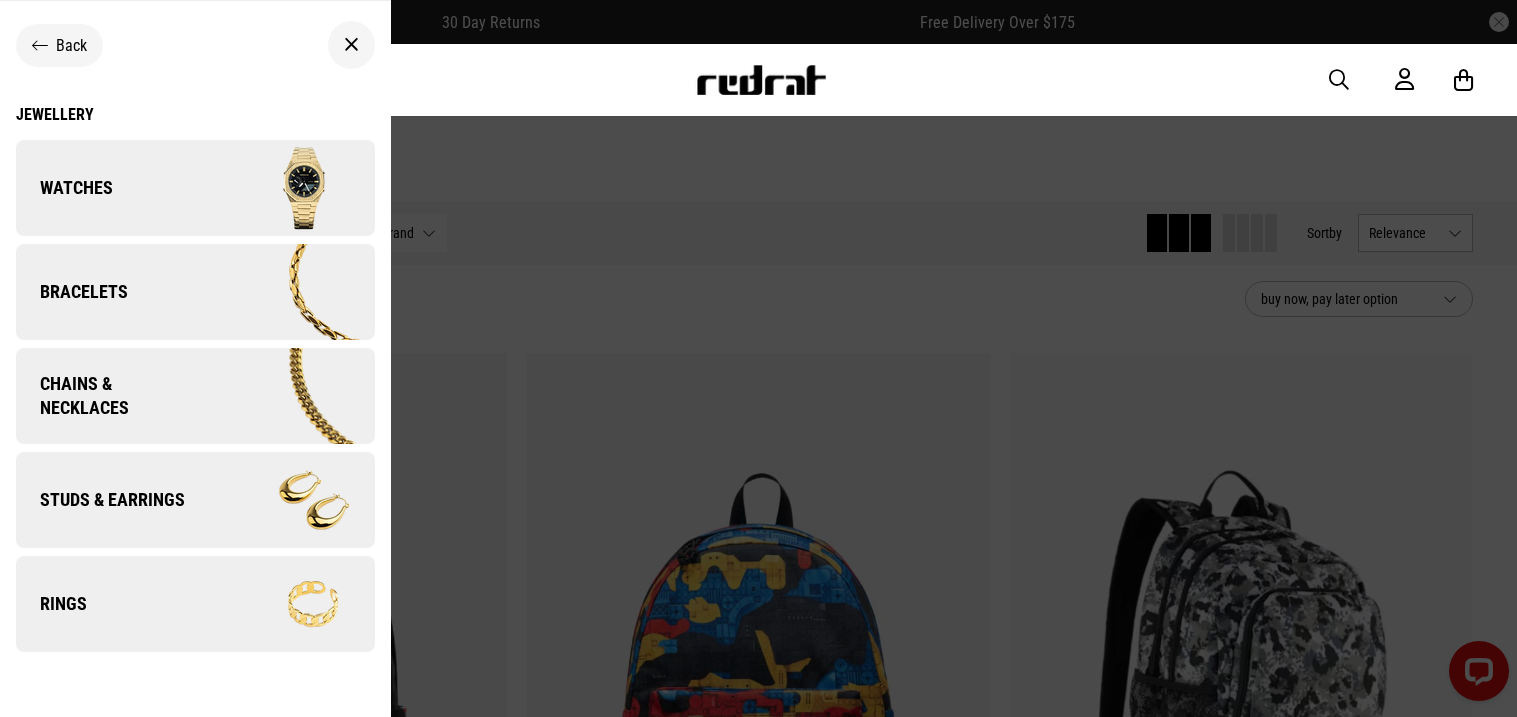 click at bounding box center [284, 500] 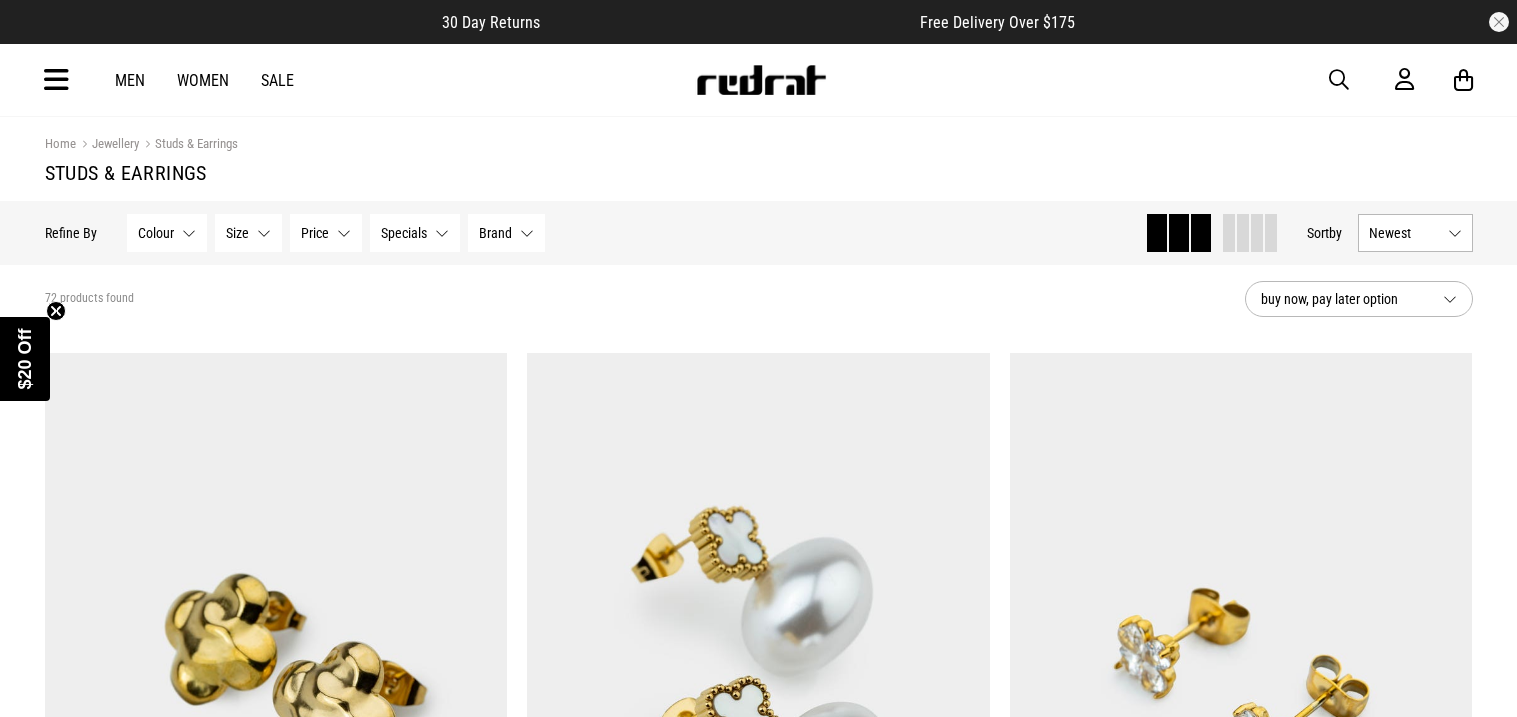 scroll, scrollTop: 0, scrollLeft: 0, axis: both 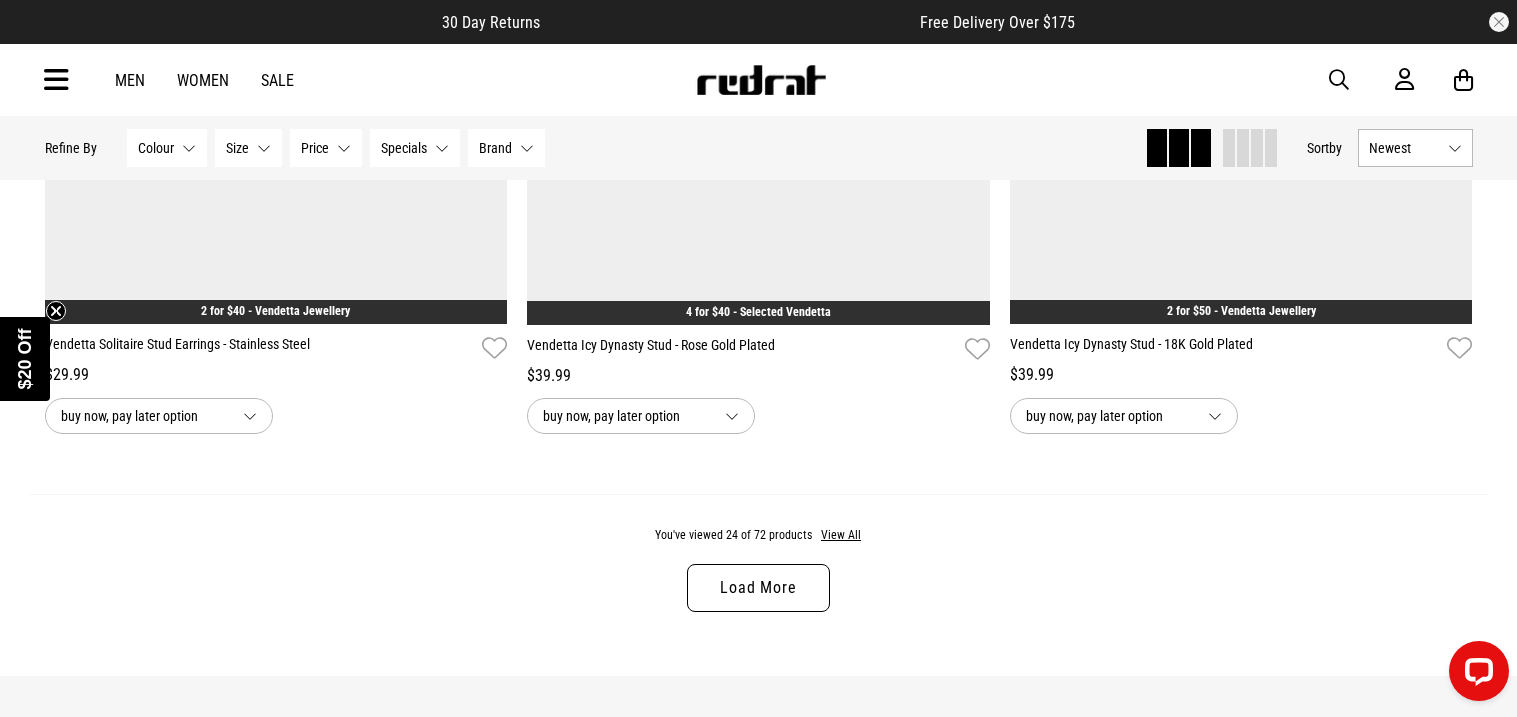 click on "Load More" at bounding box center [758, 588] 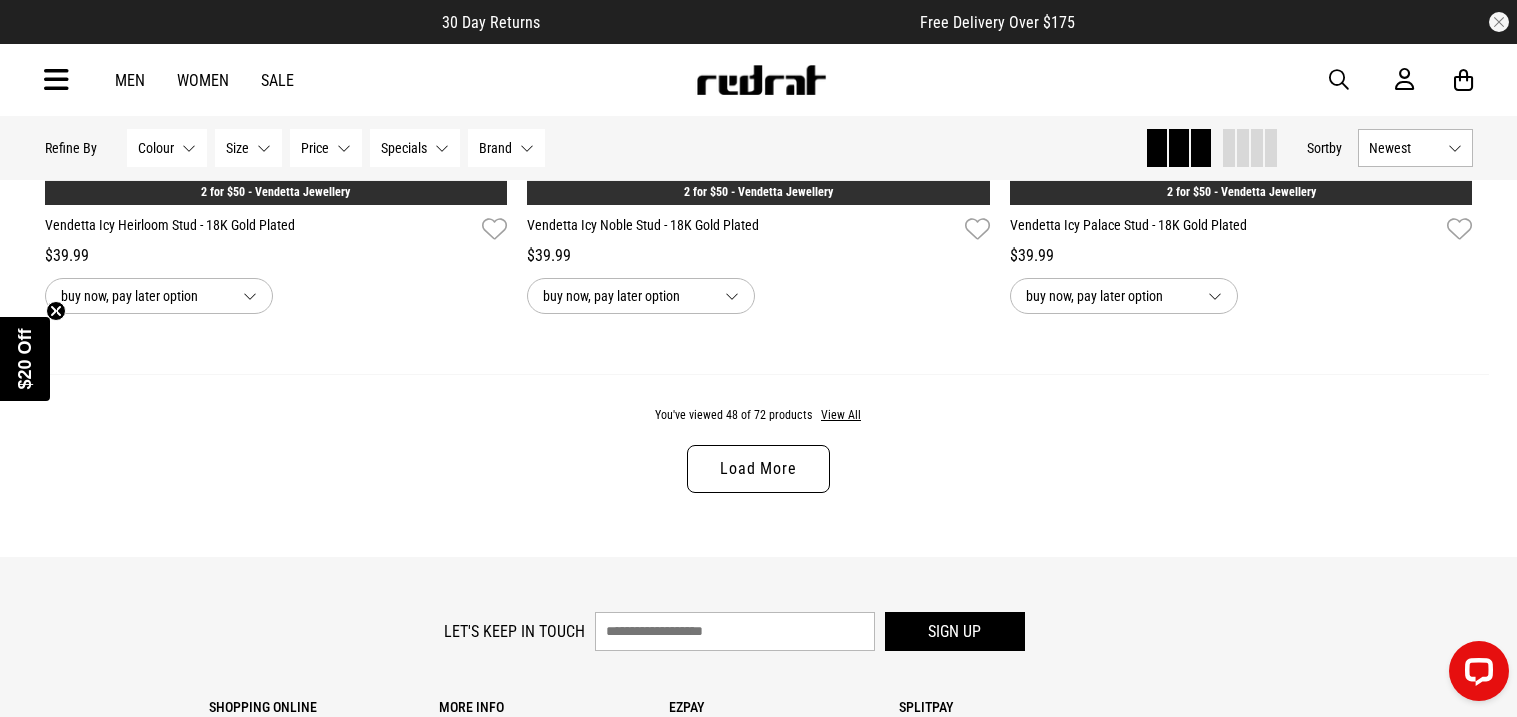 scroll, scrollTop: 12757, scrollLeft: 0, axis: vertical 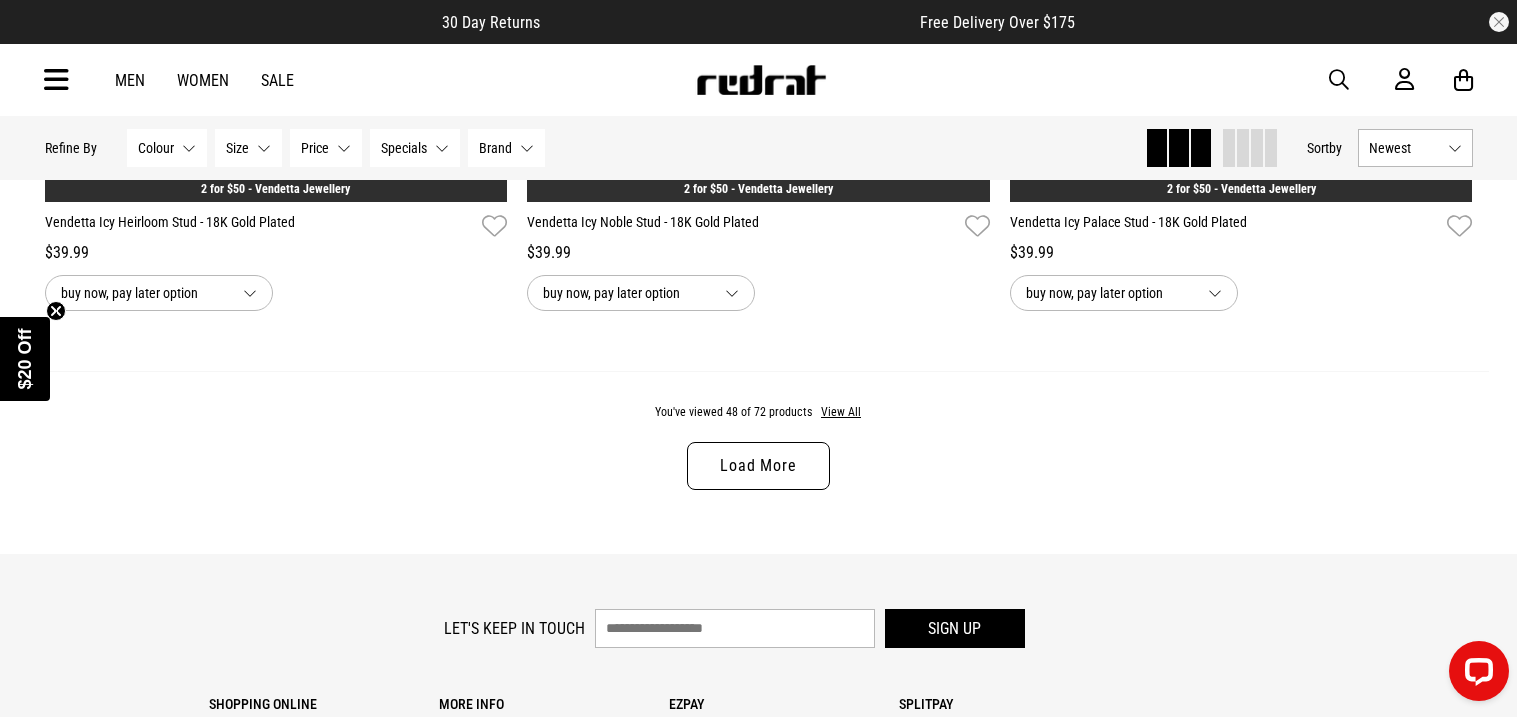 click on "Load More" at bounding box center [758, 466] 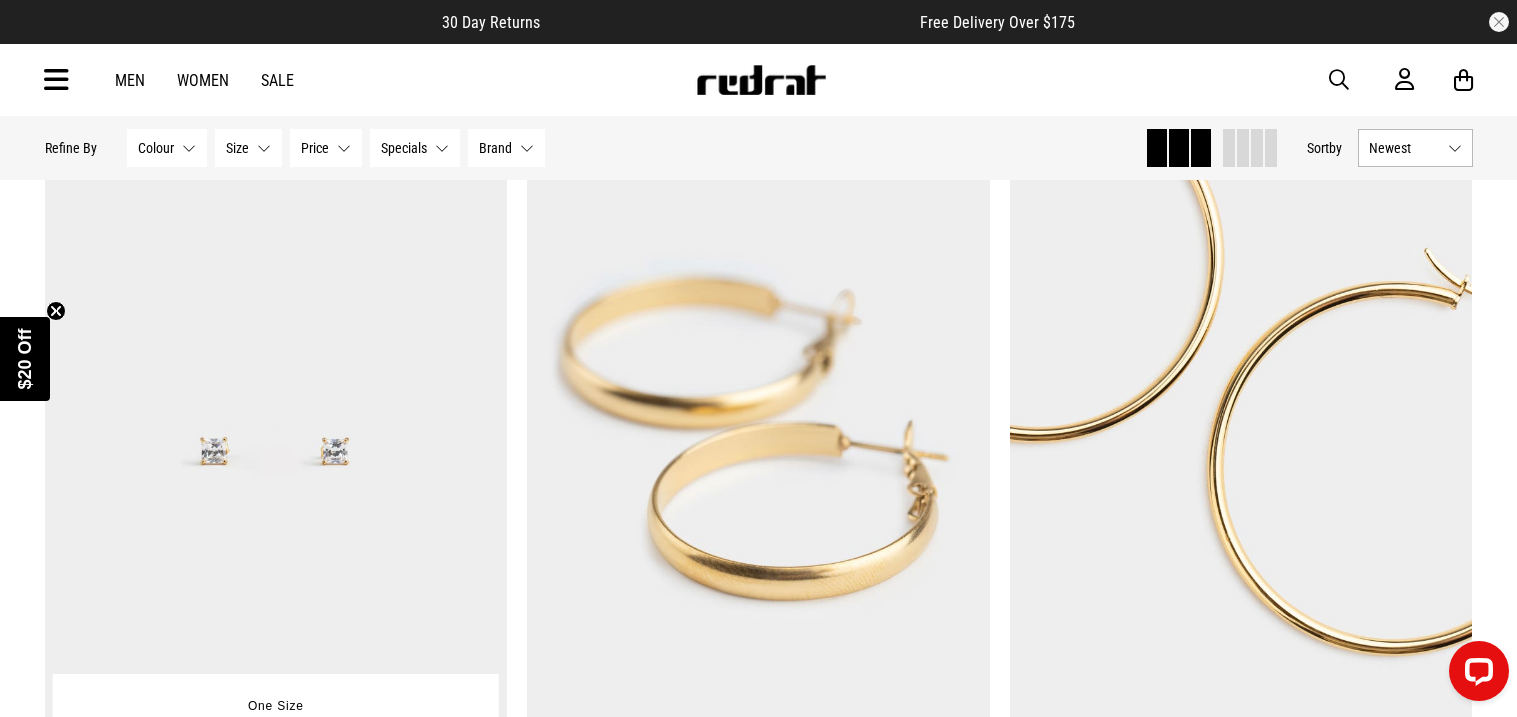 scroll, scrollTop: 16952, scrollLeft: 0, axis: vertical 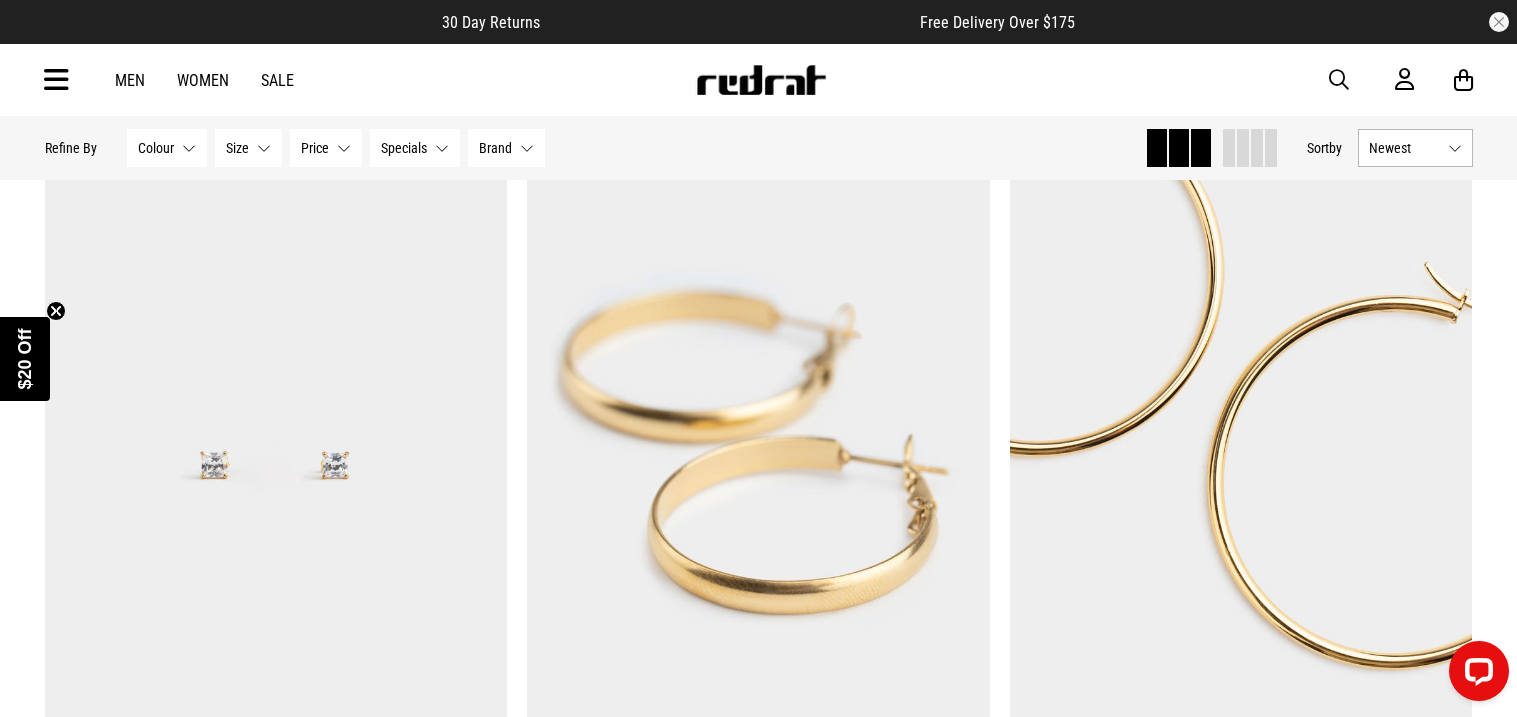 click at bounding box center (56, 80) 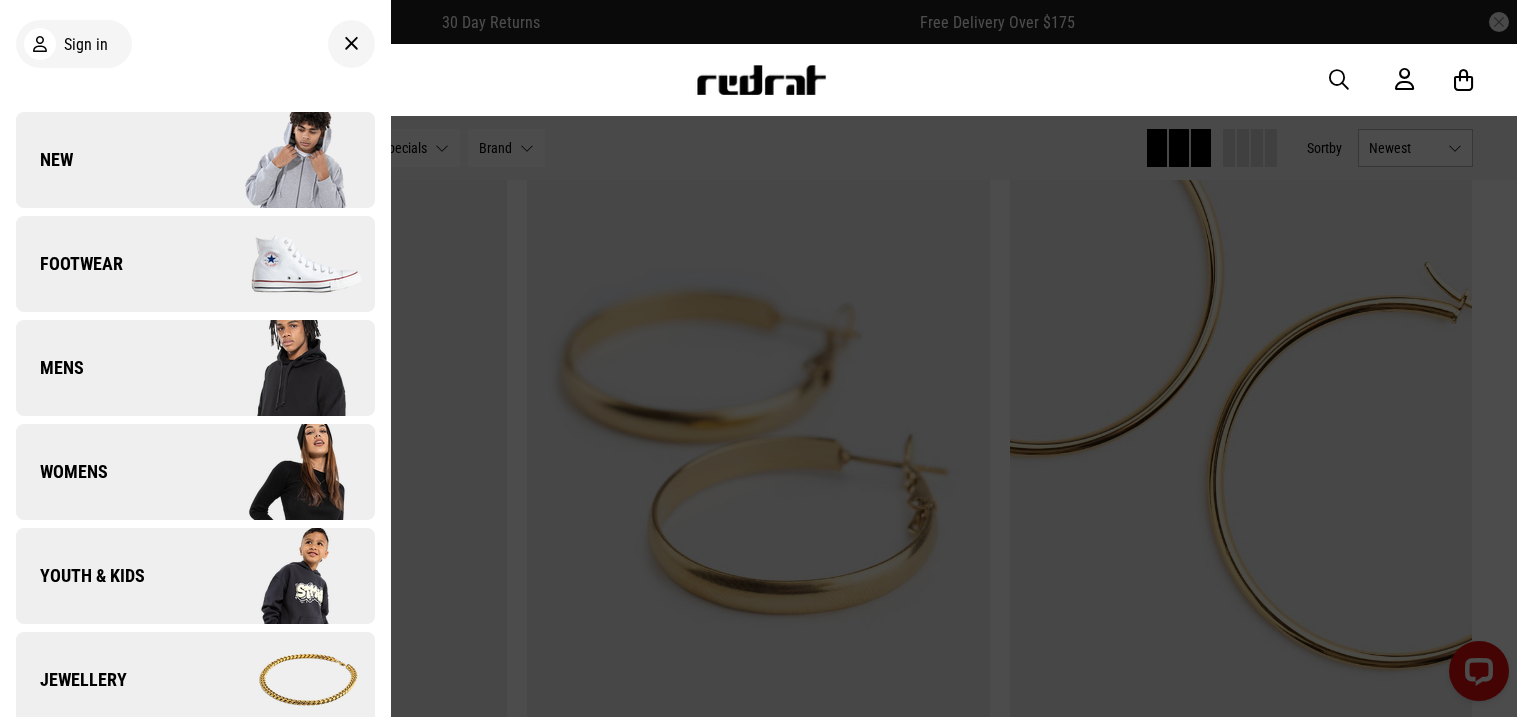 click at bounding box center (284, 264) 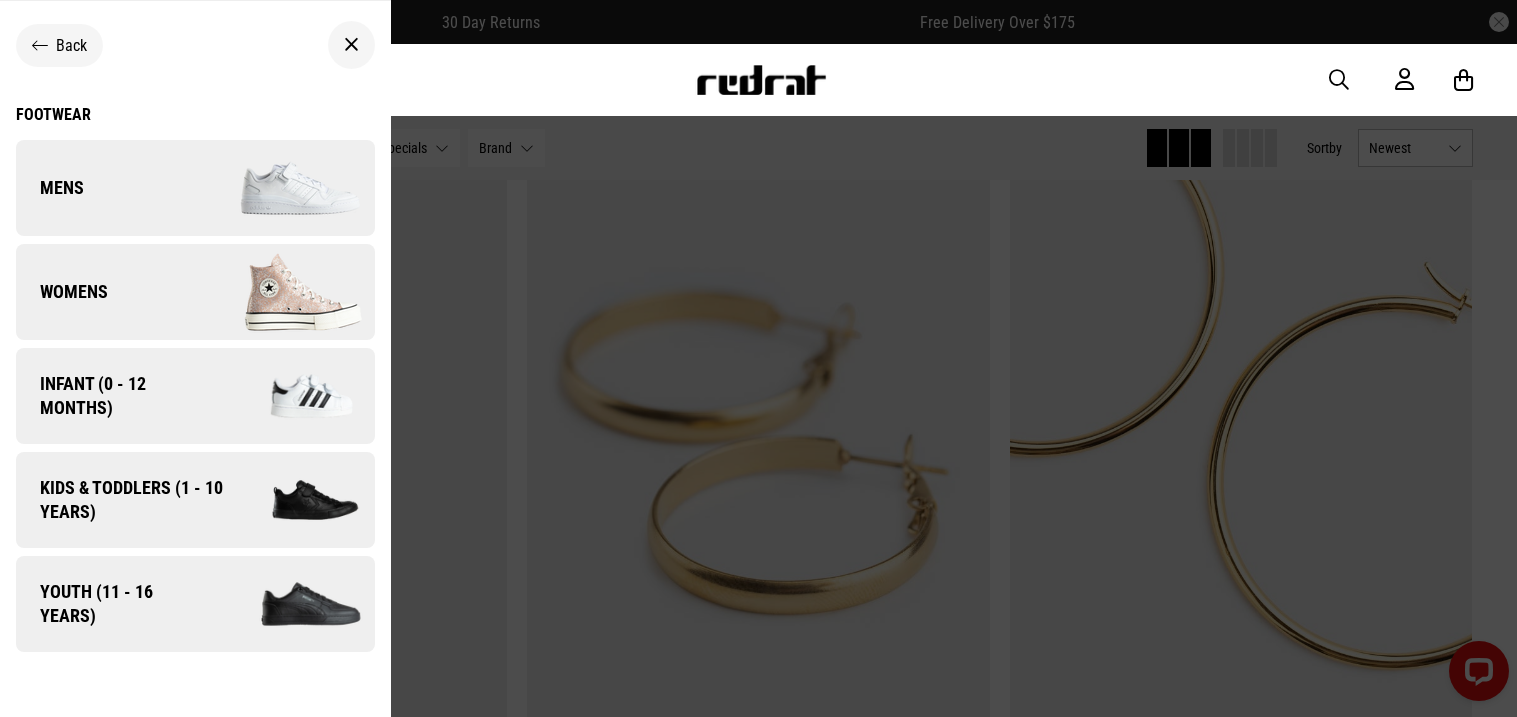 click at bounding box center [284, 292] 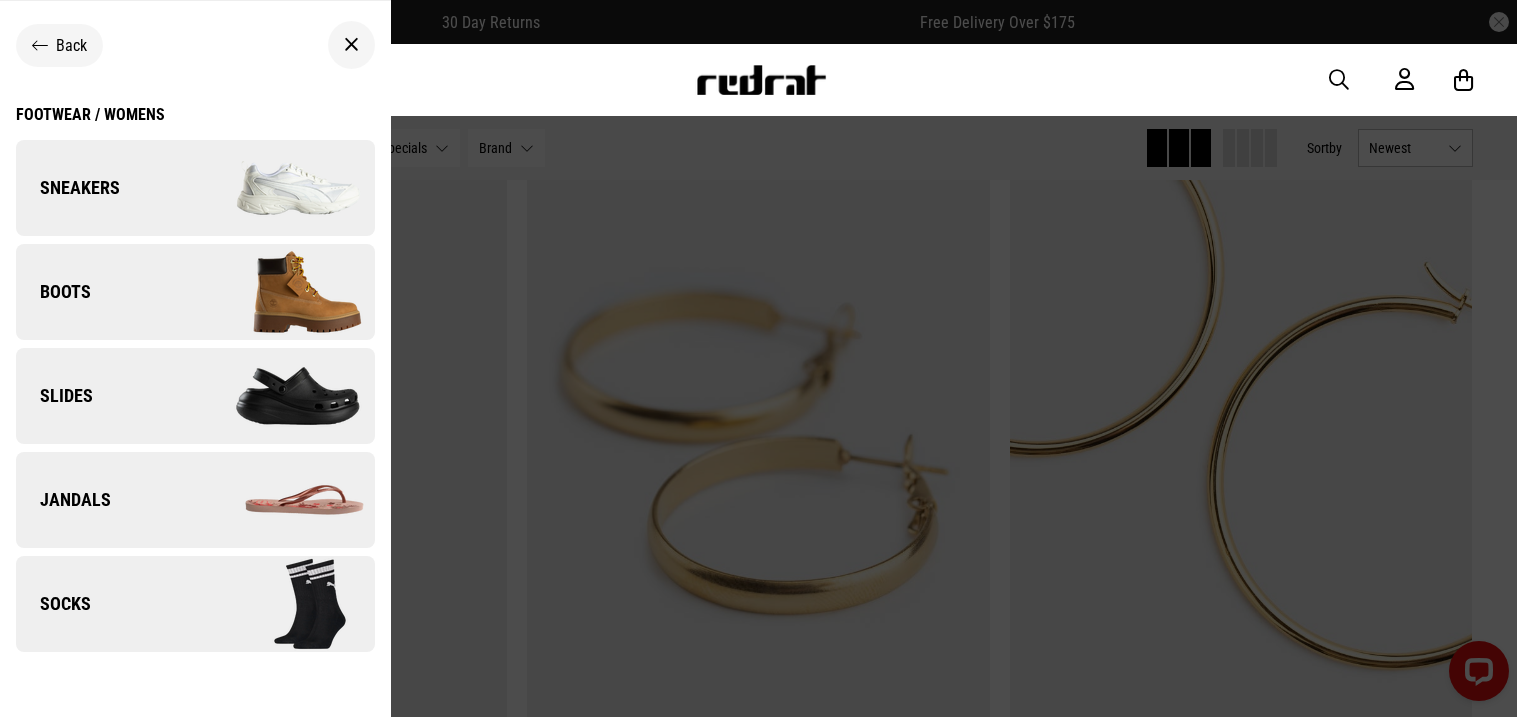 click at bounding box center (284, 188) 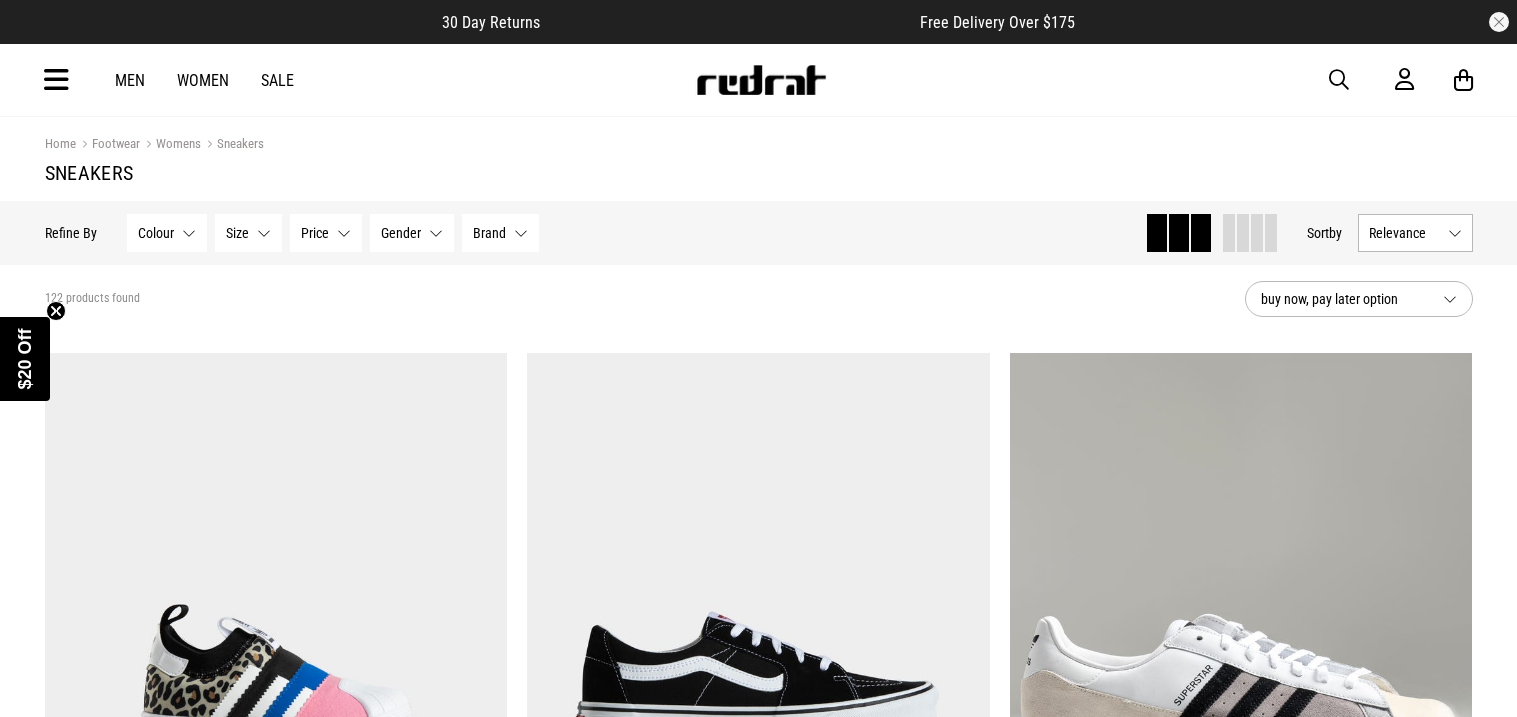 scroll, scrollTop: 127, scrollLeft: 0, axis: vertical 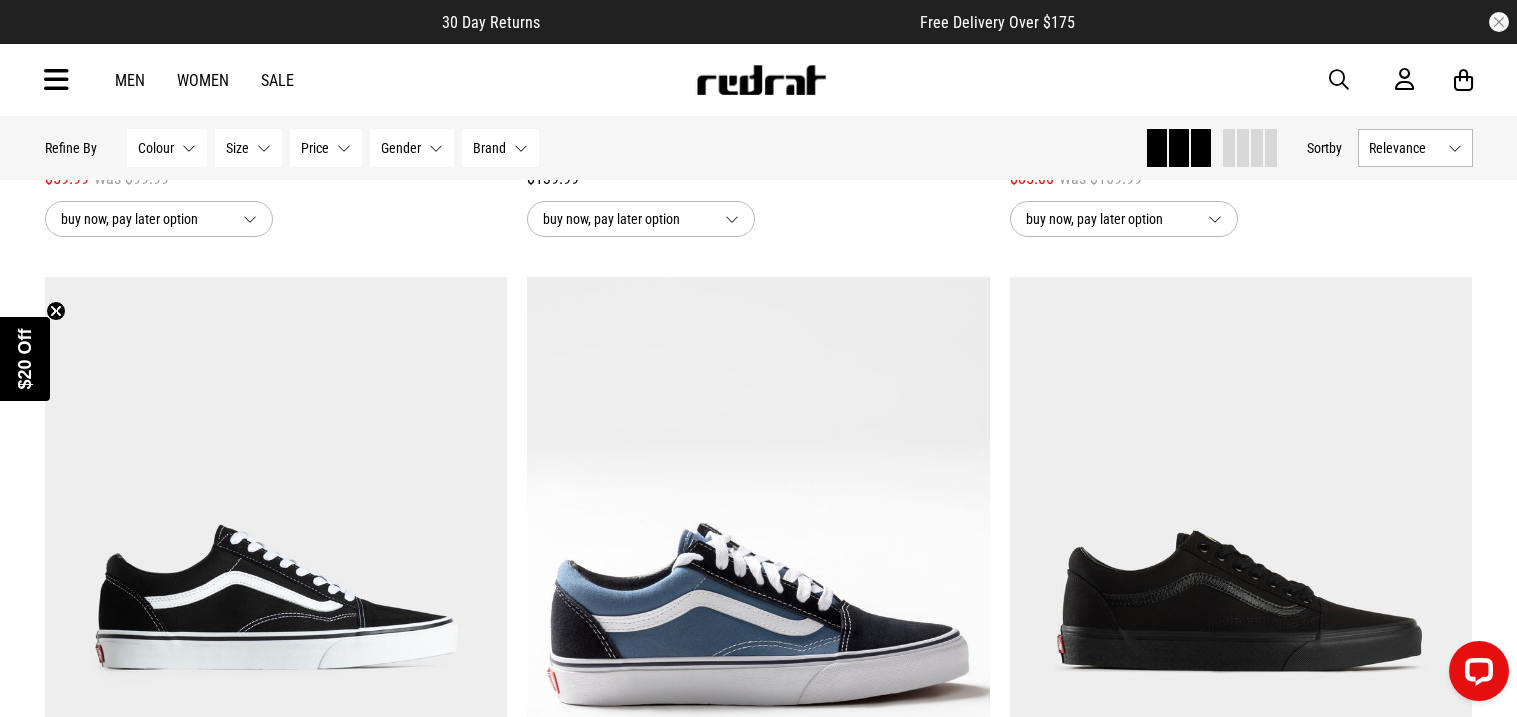 click on "Brand  None selected" at bounding box center (500, 148) 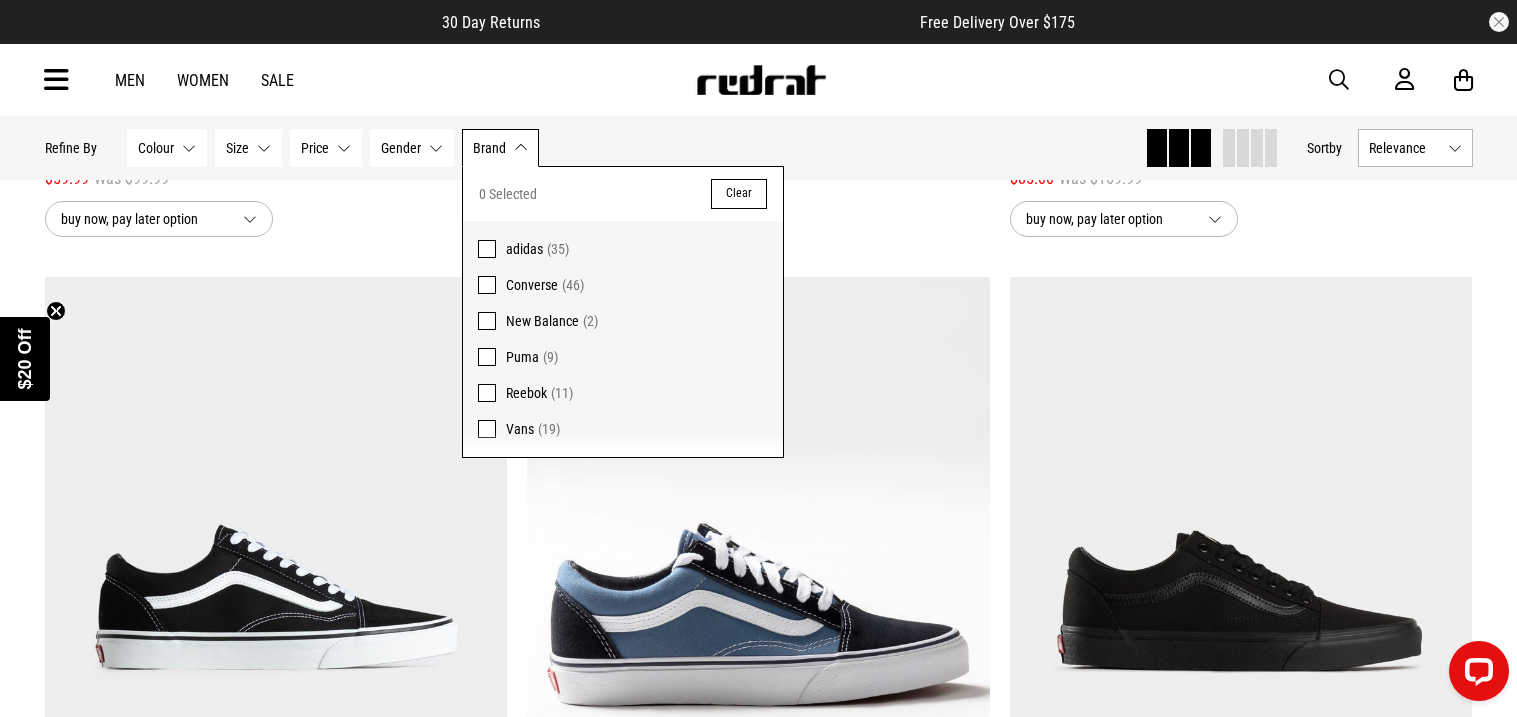 click at bounding box center (487, 249) 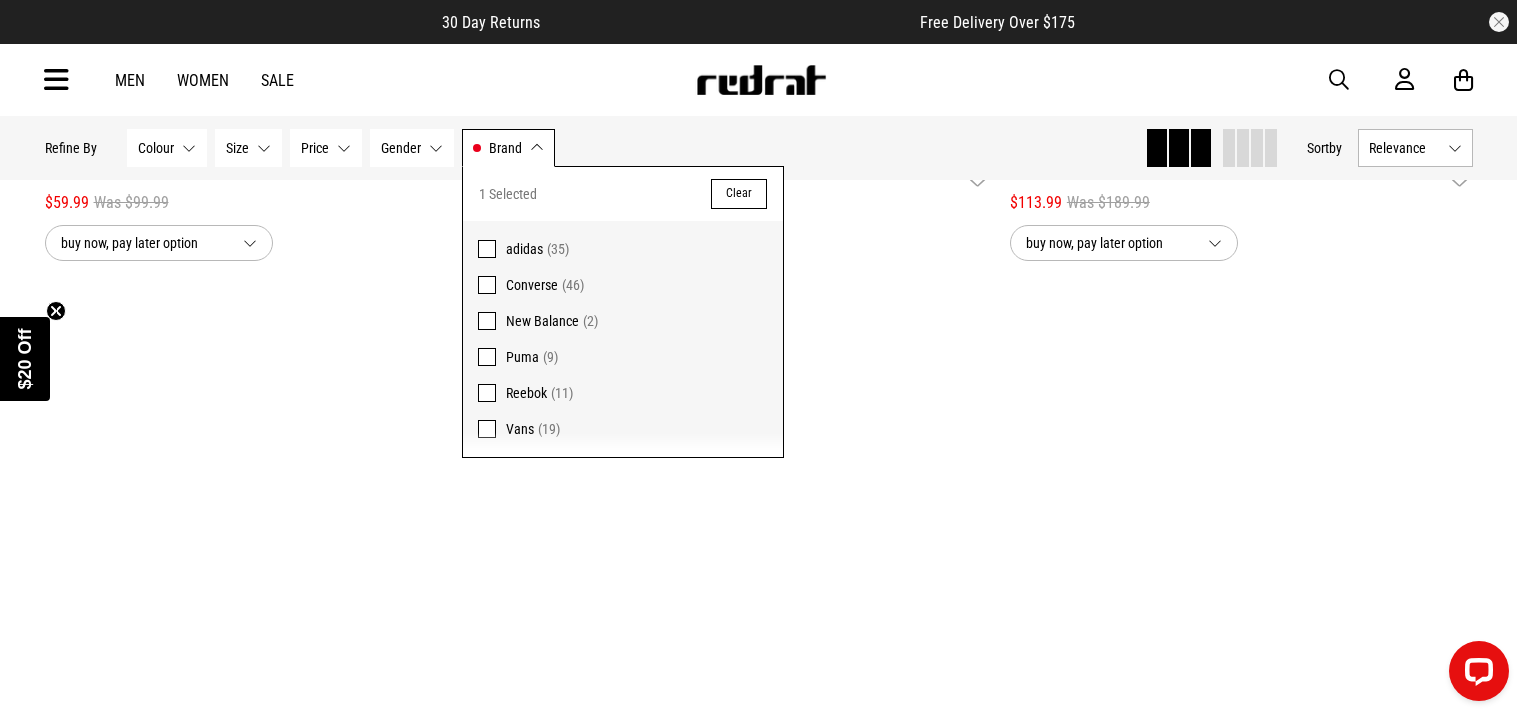 scroll, scrollTop: 898, scrollLeft: 0, axis: vertical 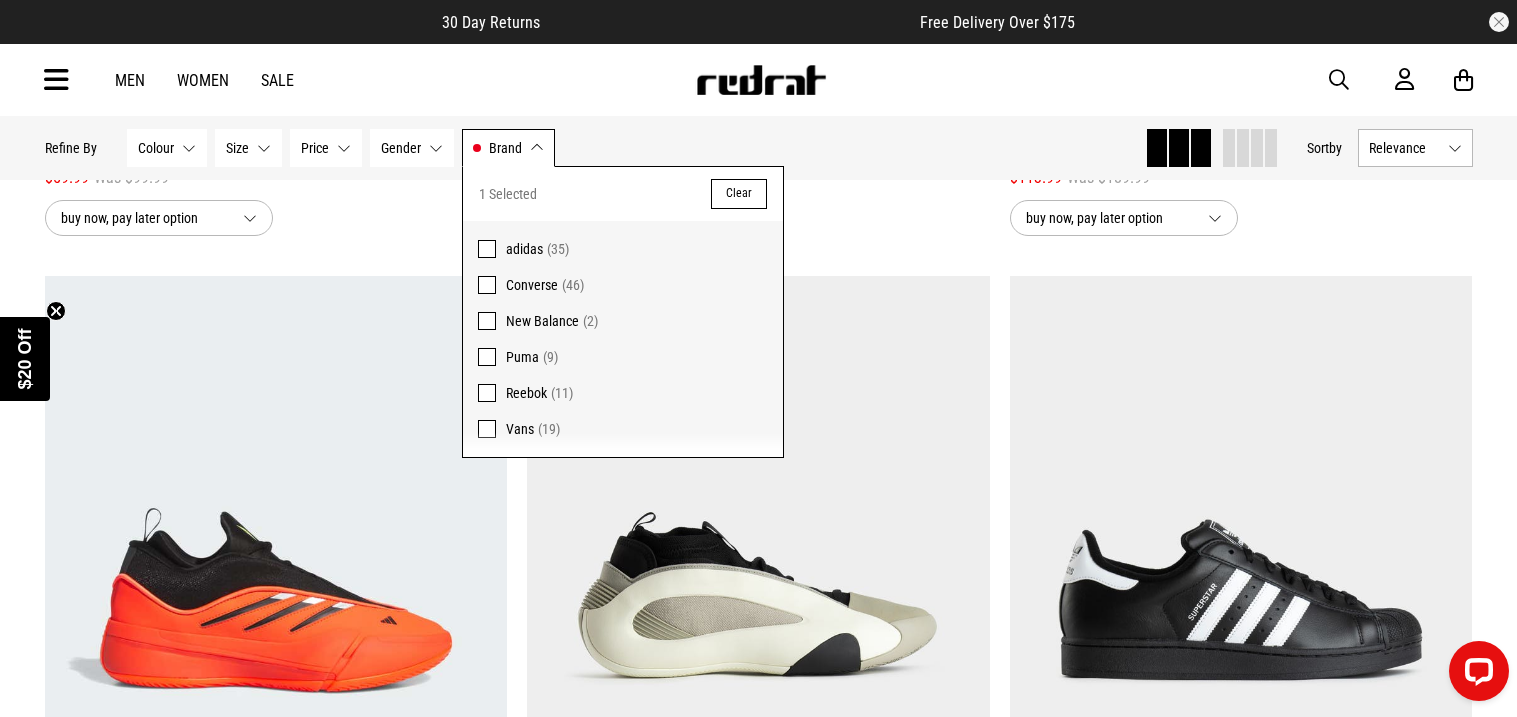 click at bounding box center [487, 285] 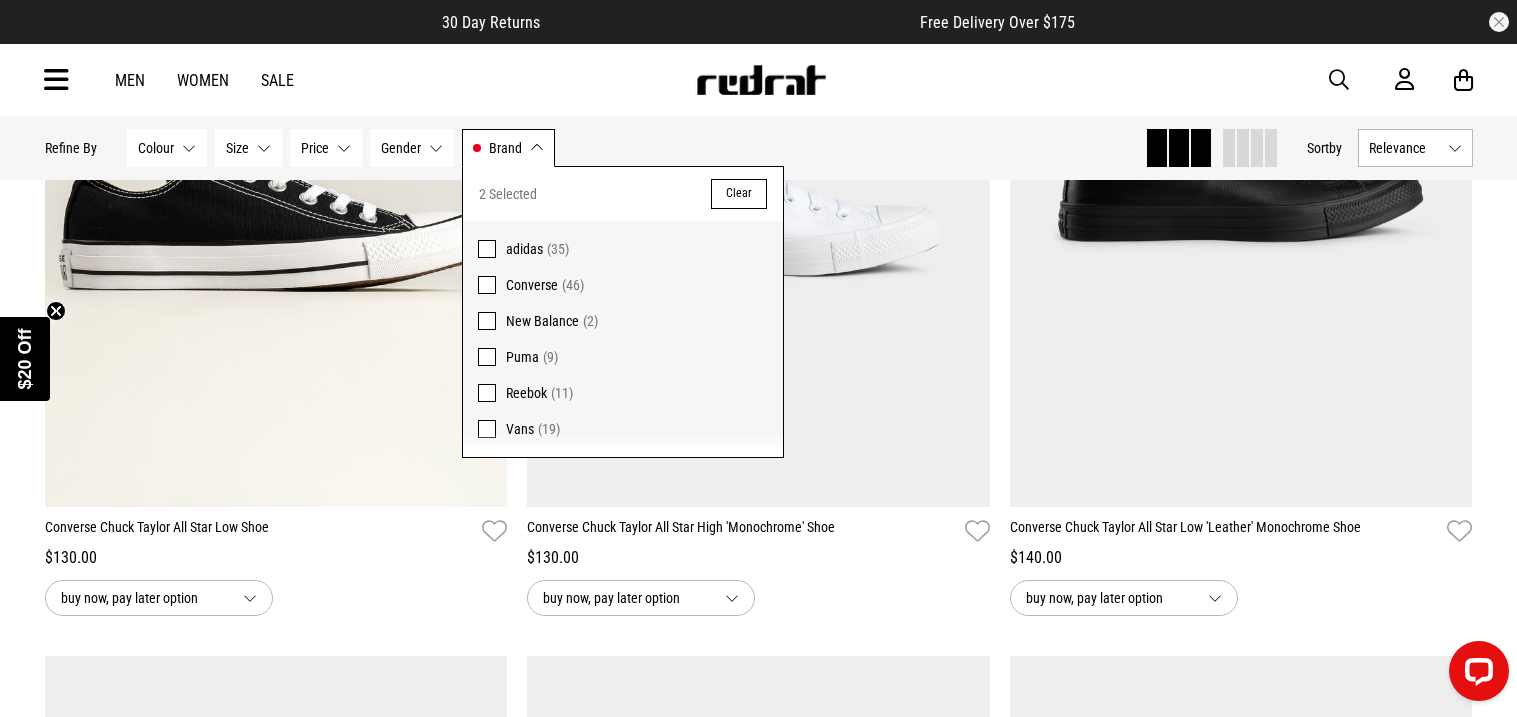 scroll, scrollTop: 1319, scrollLeft: 0, axis: vertical 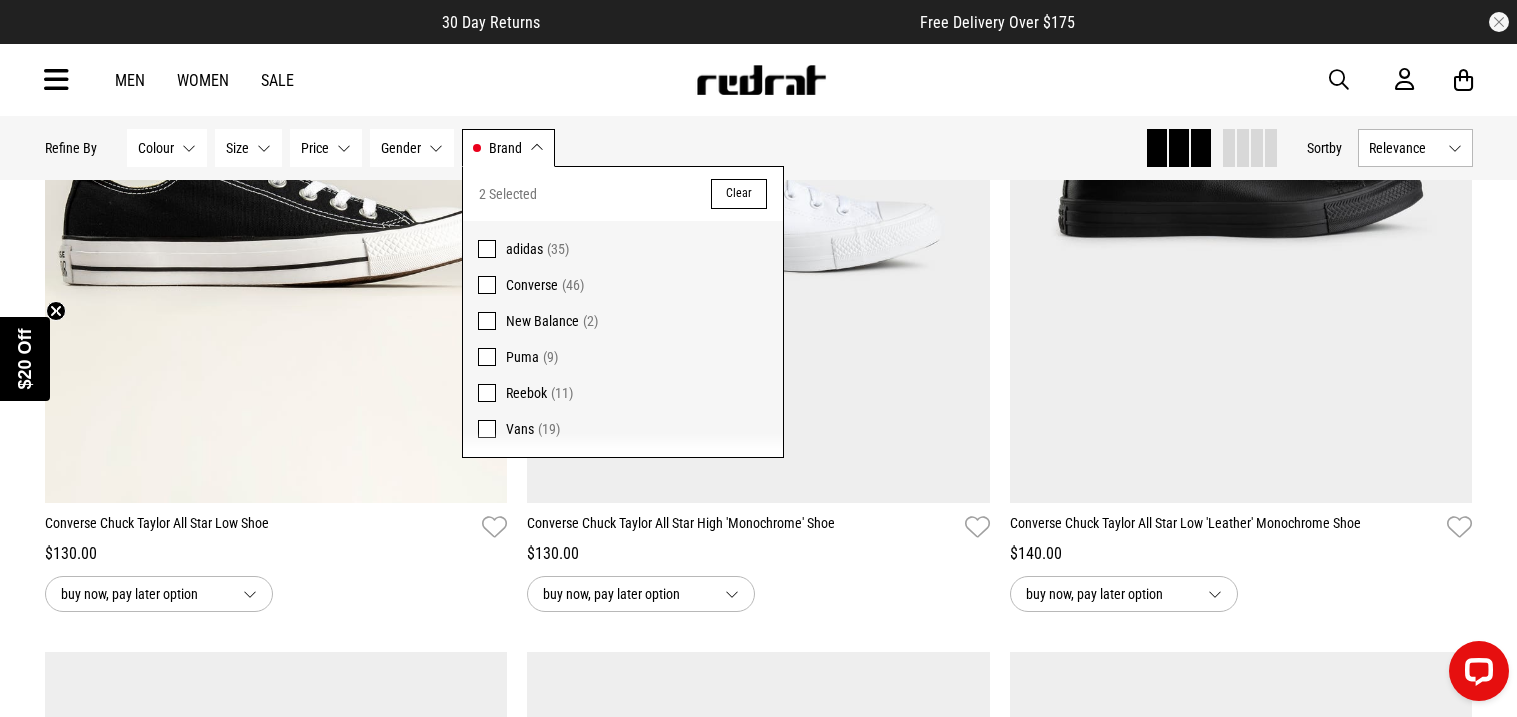 click on "**********" at bounding box center [759, 2245] 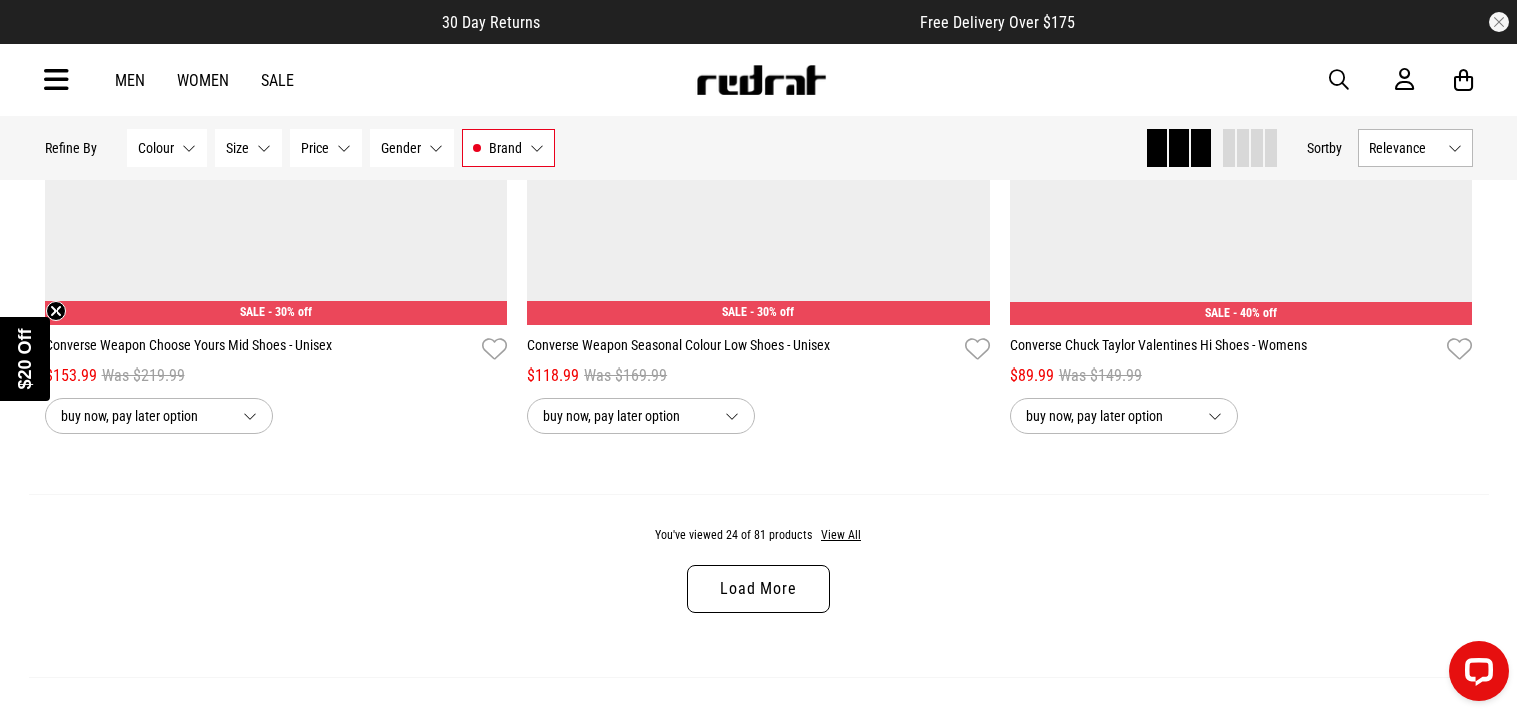 scroll, scrollTop: 6283, scrollLeft: 0, axis: vertical 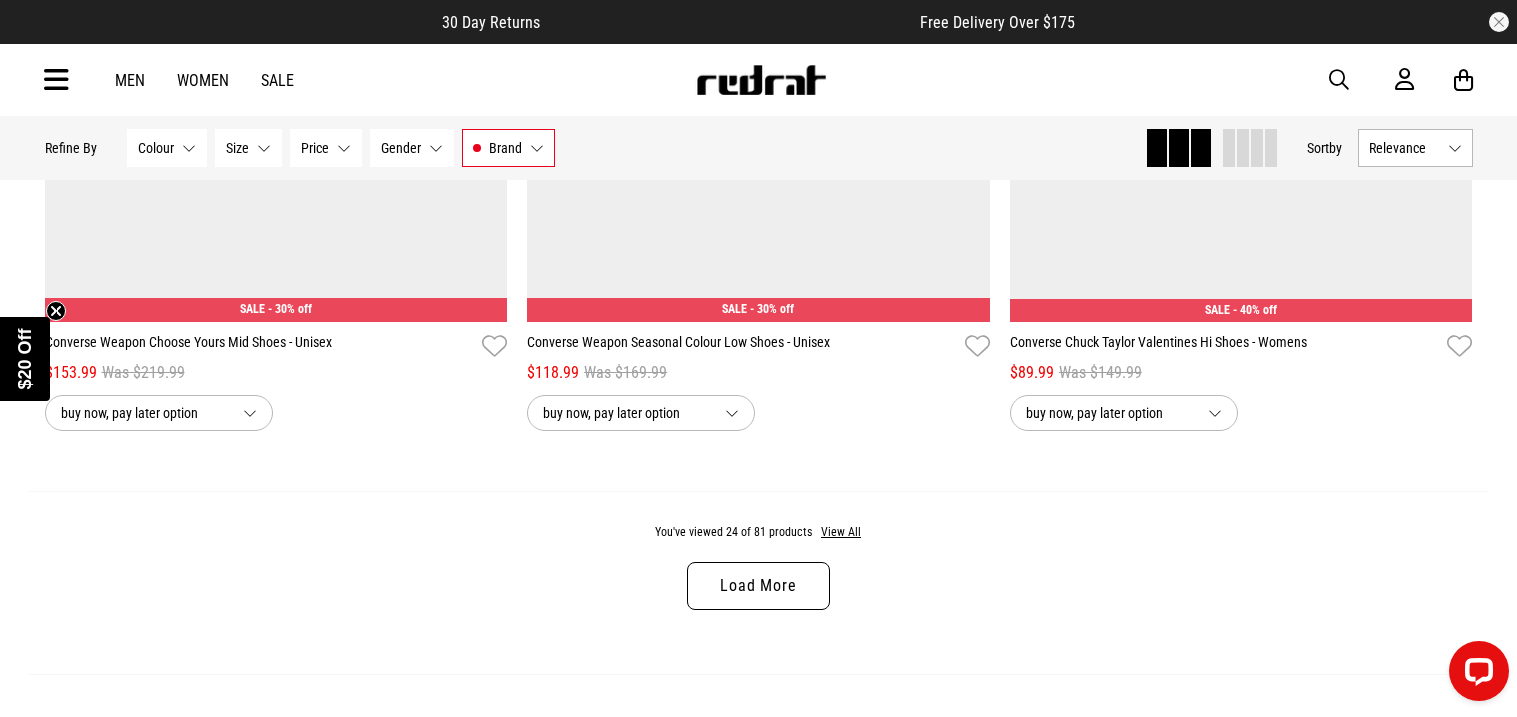 click on "Load More" at bounding box center [758, 586] 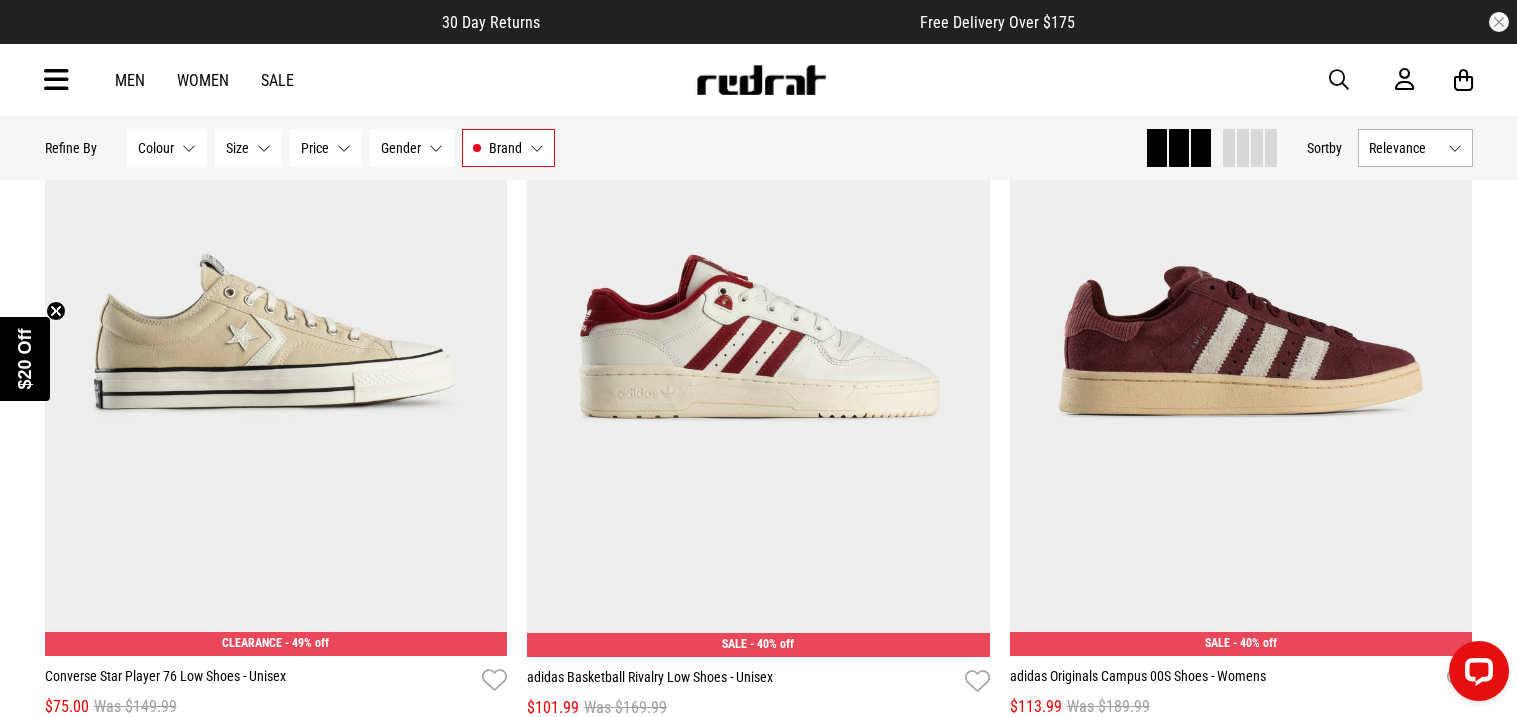 scroll, scrollTop: 10745, scrollLeft: 0, axis: vertical 